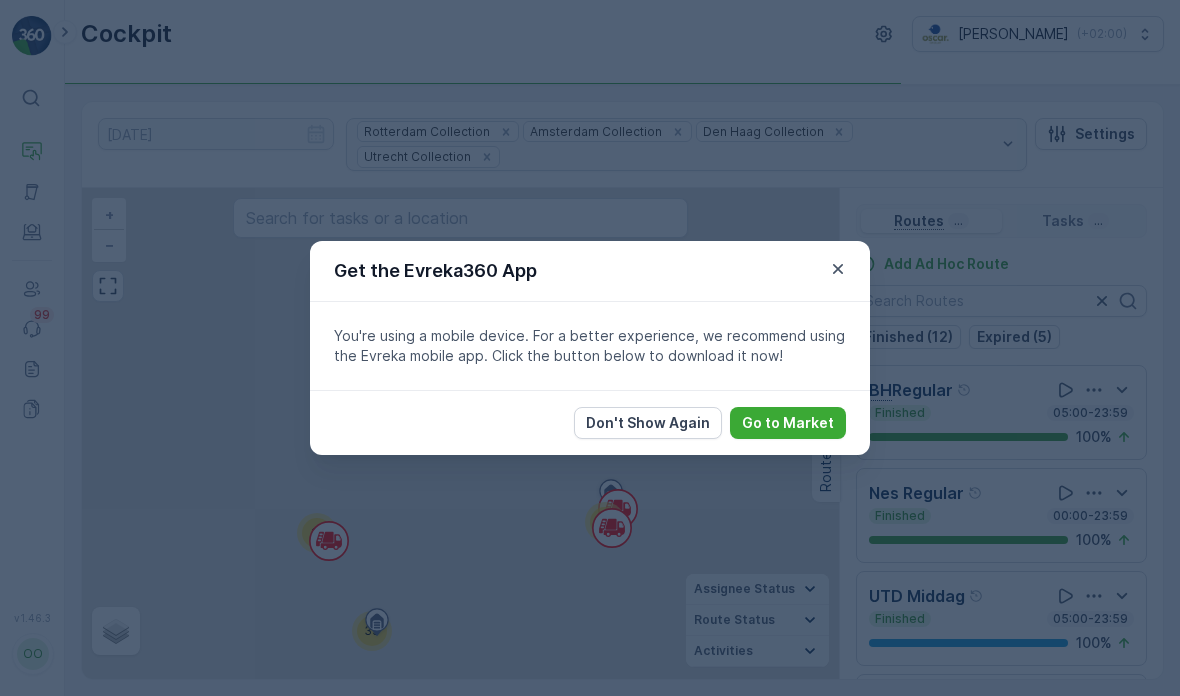 scroll, scrollTop: 0, scrollLeft: 0, axis: both 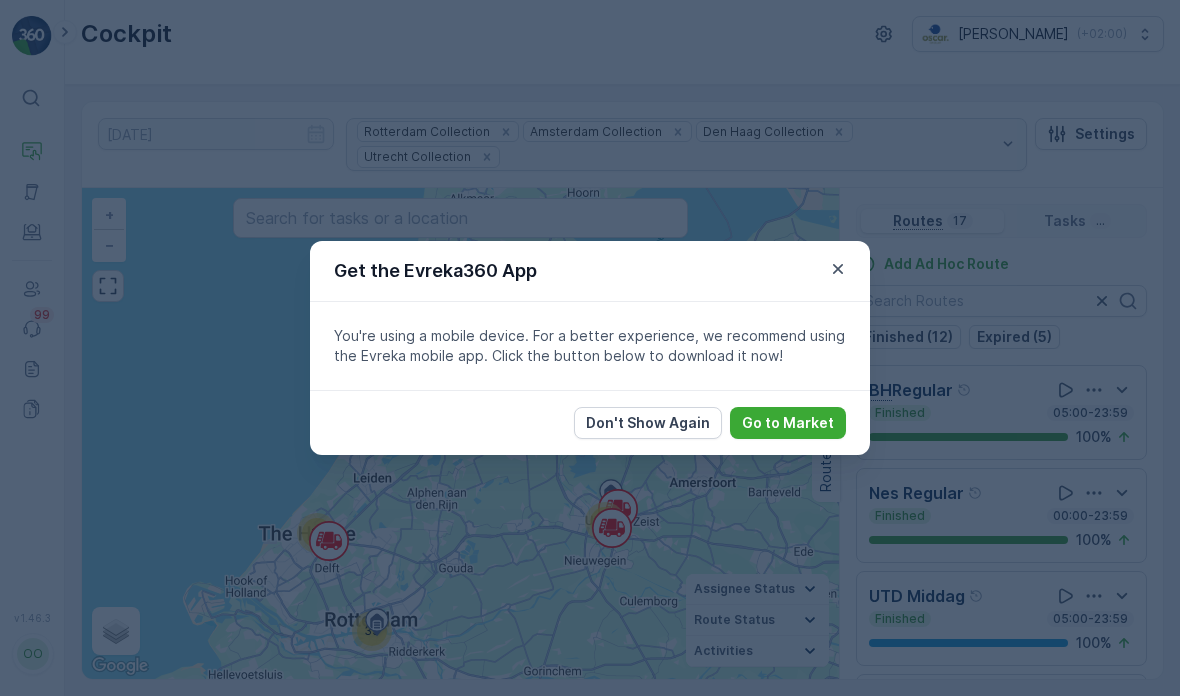 click 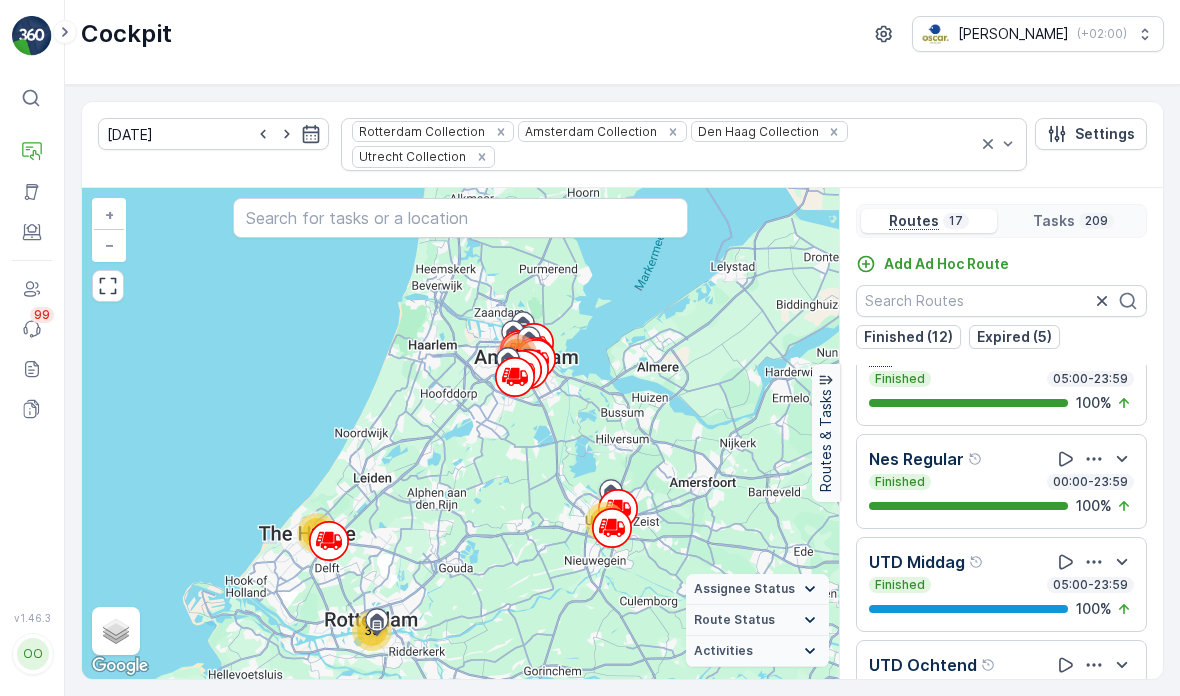 scroll, scrollTop: 33, scrollLeft: 0, axis: vertical 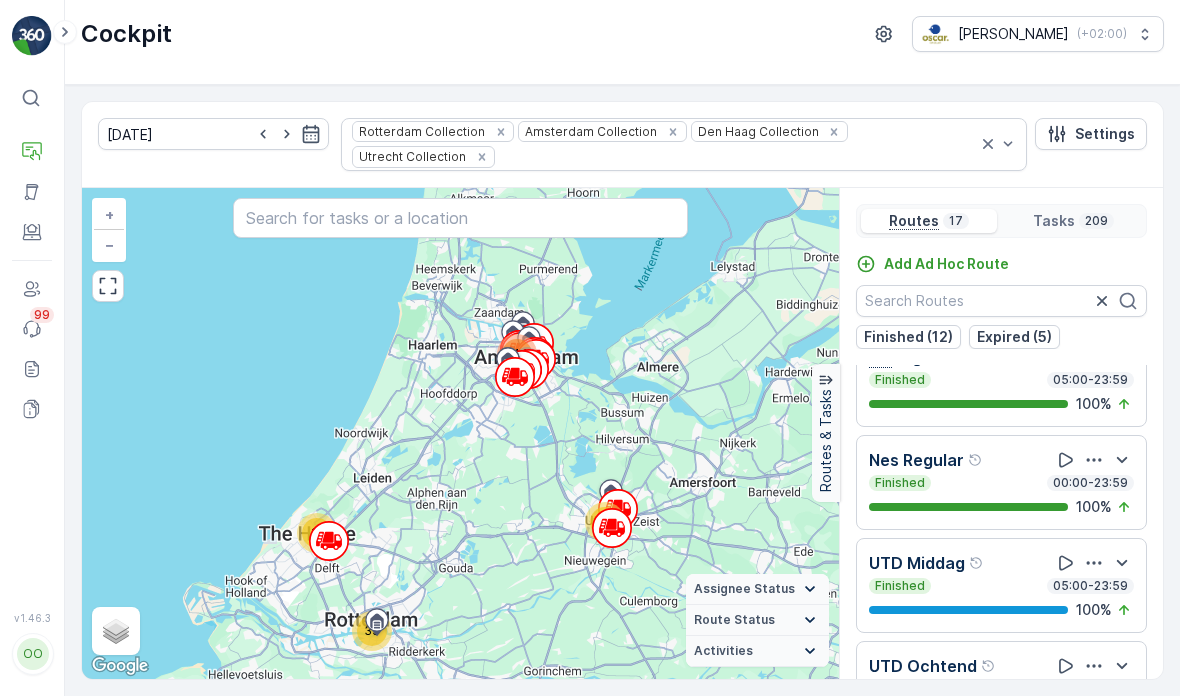 click 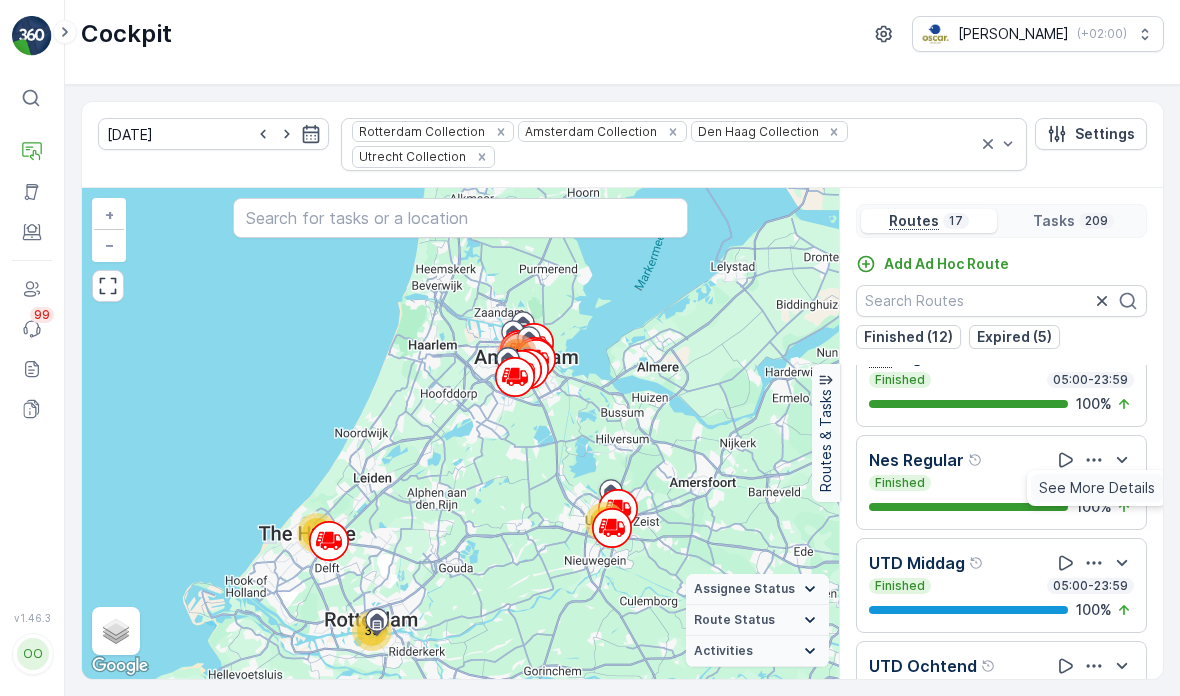 click on "See More Details" at bounding box center [1097, 488] 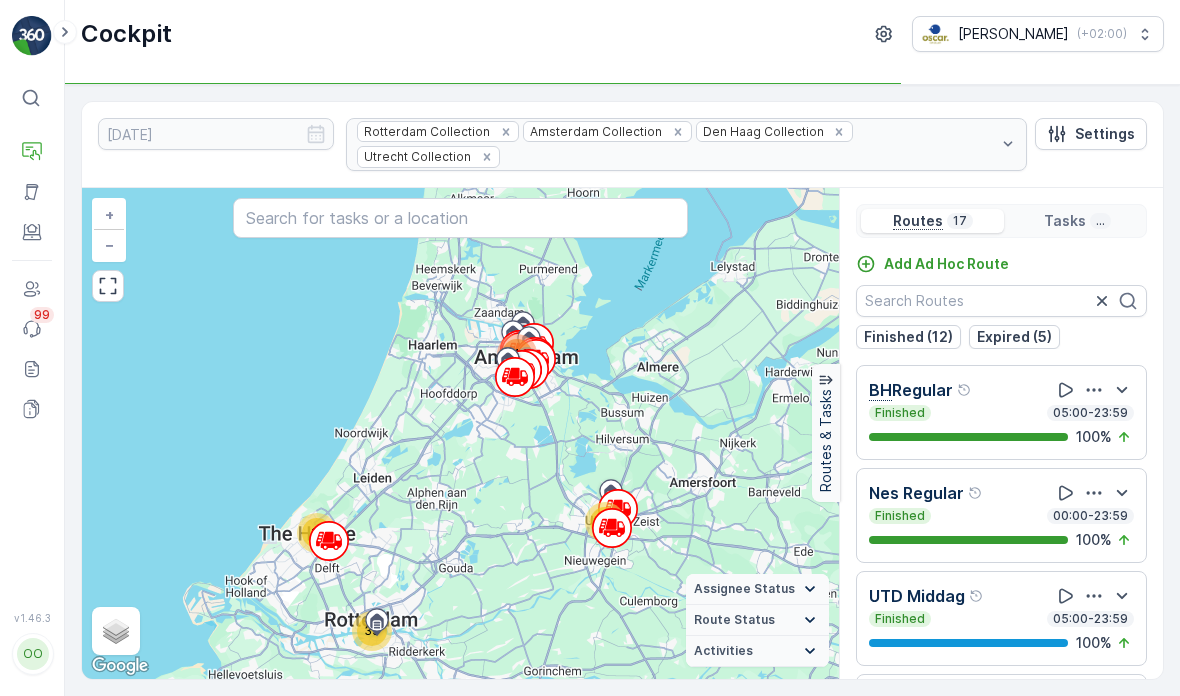 scroll, scrollTop: -9, scrollLeft: 0, axis: vertical 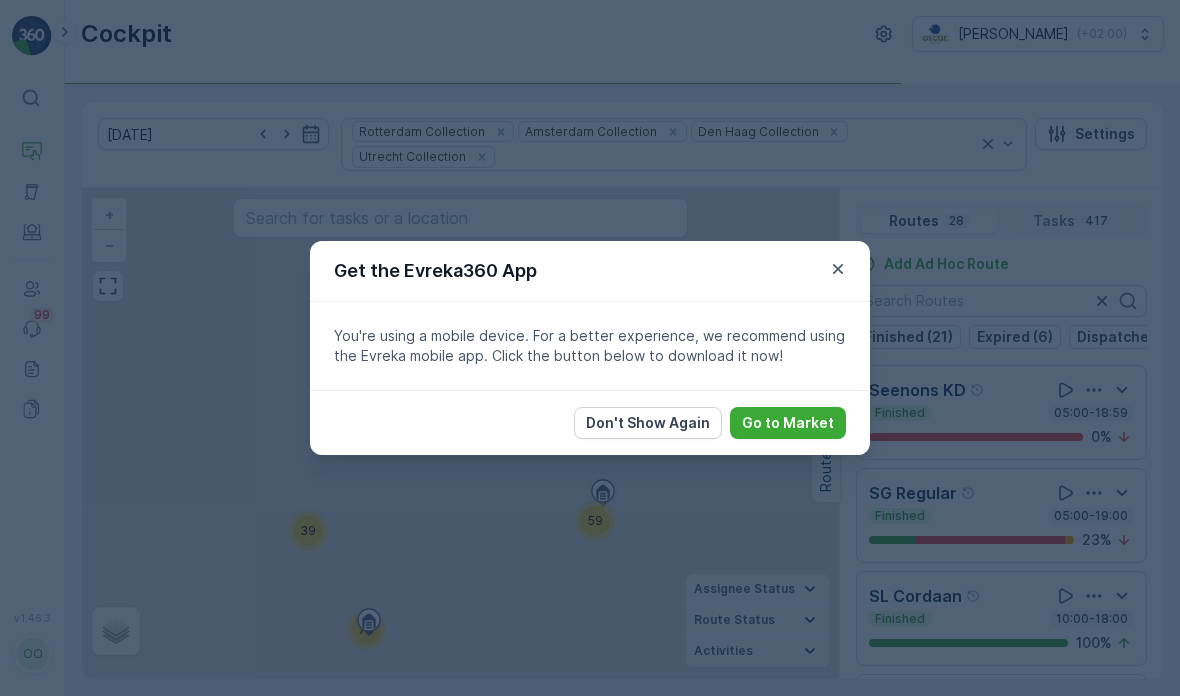 click 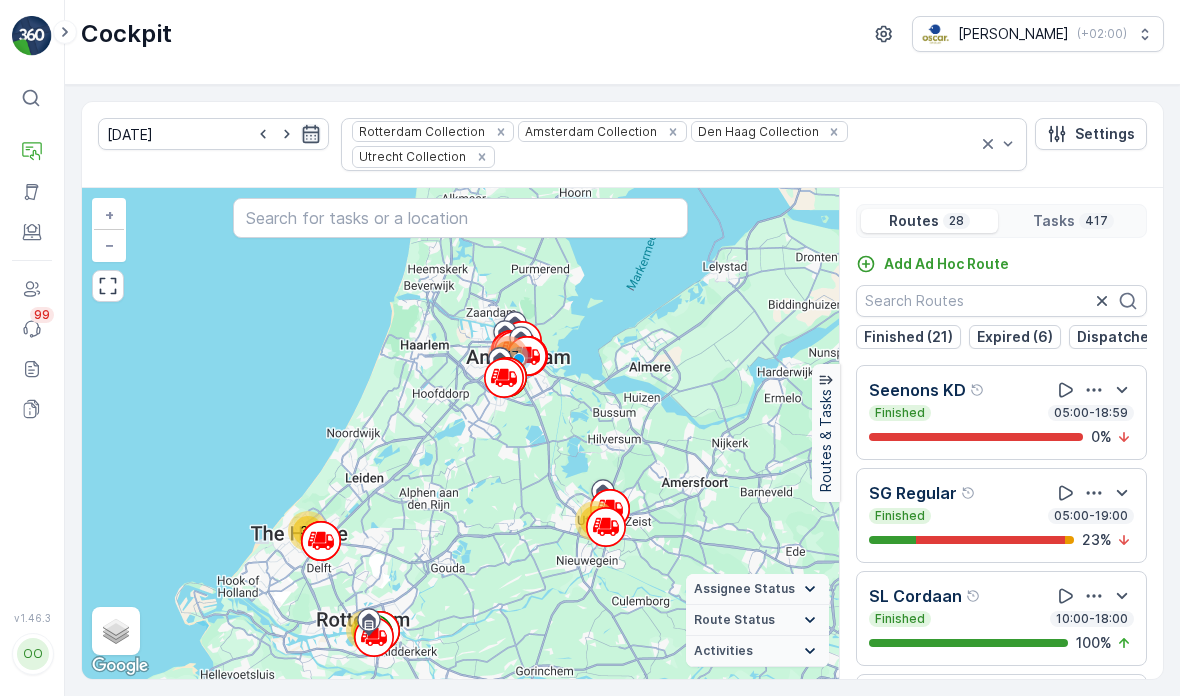 click 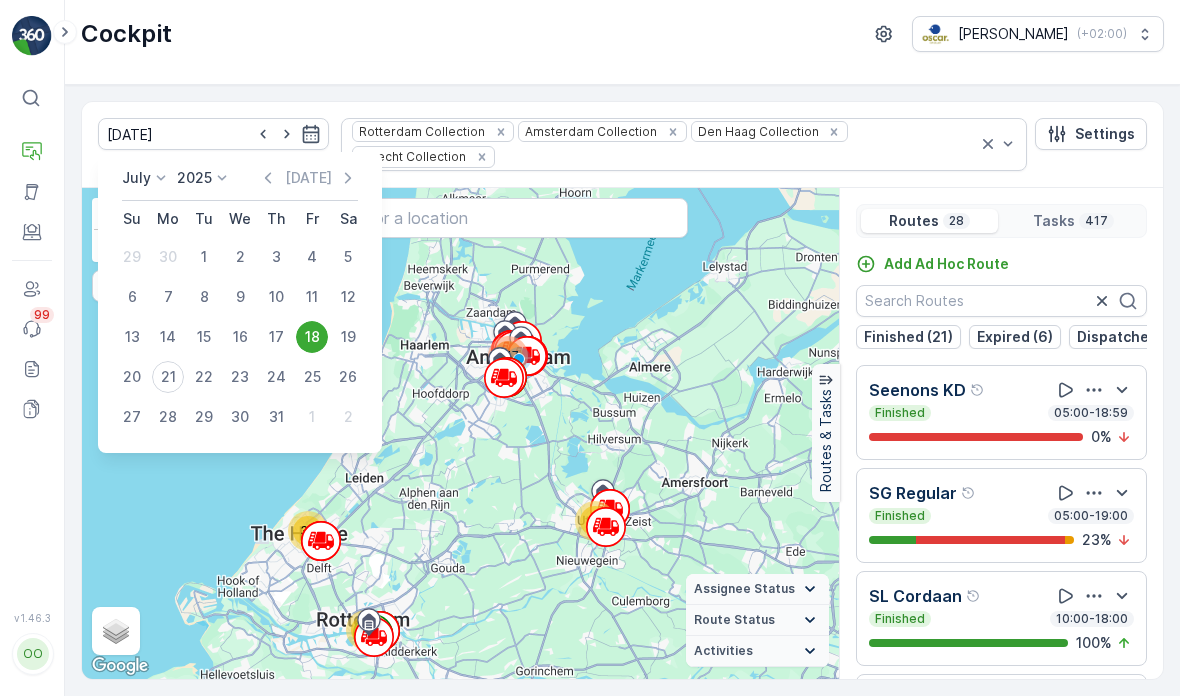 click on "21" at bounding box center (168, 377) 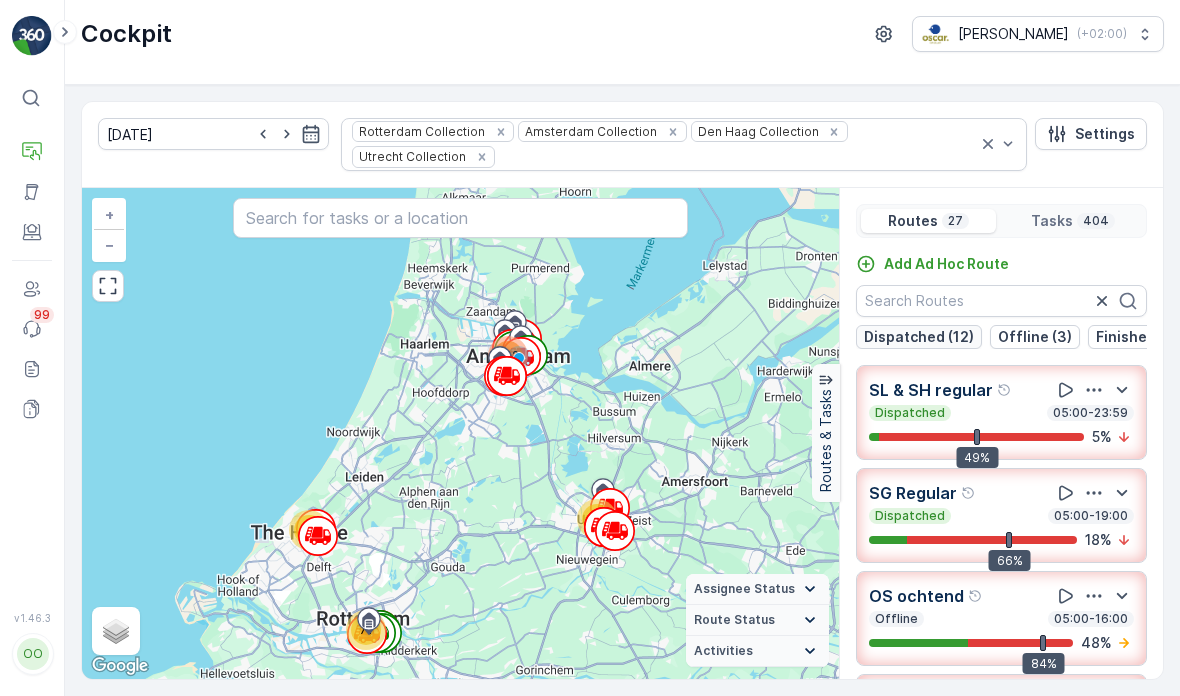 click on "Dispatched   (12)" at bounding box center (919, 337) 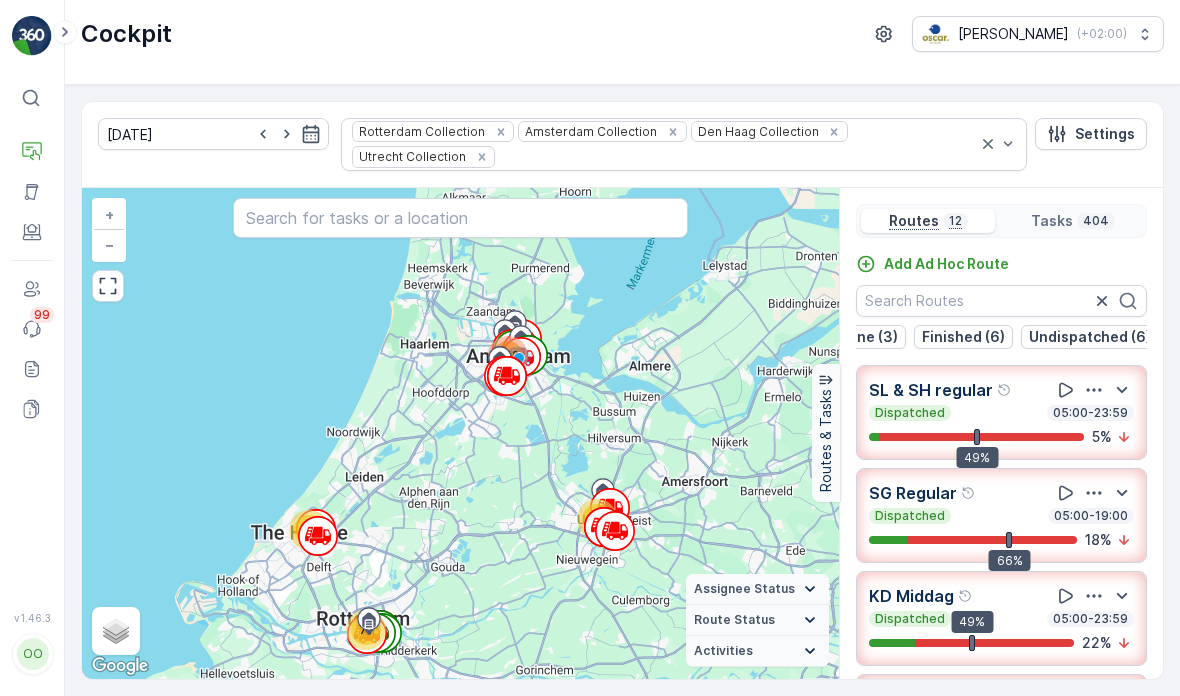 scroll, scrollTop: 0, scrollLeft: 173, axis: horizontal 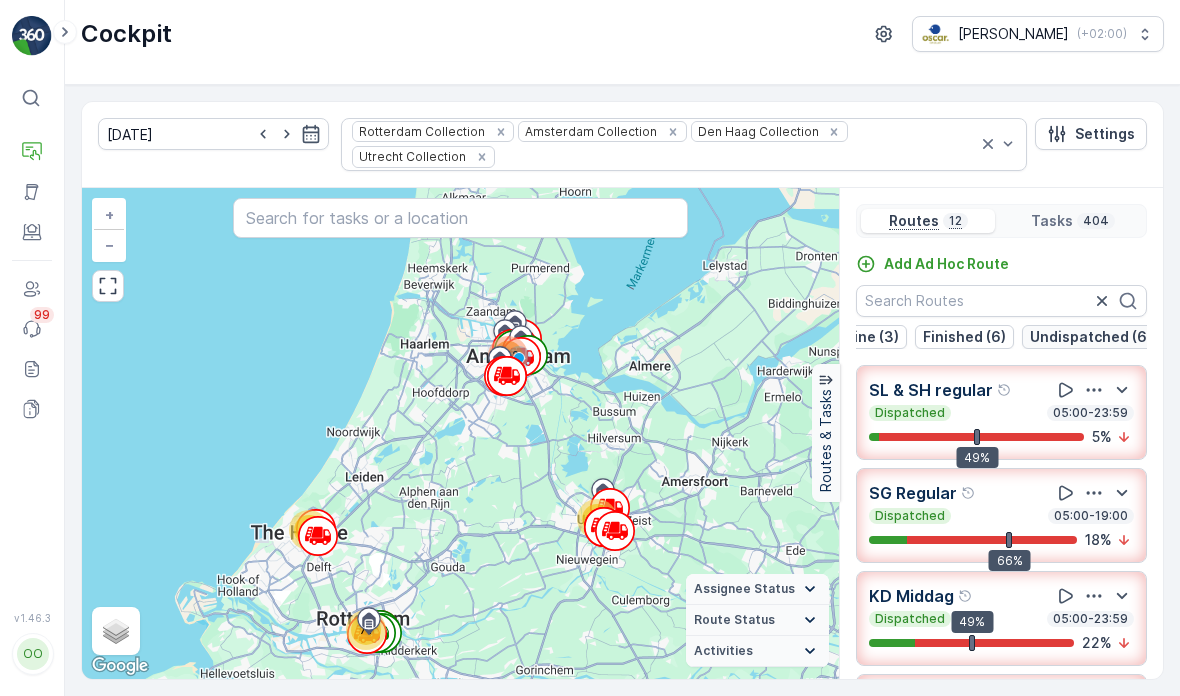 click on "Undispatched   (6)" at bounding box center (1091, 337) 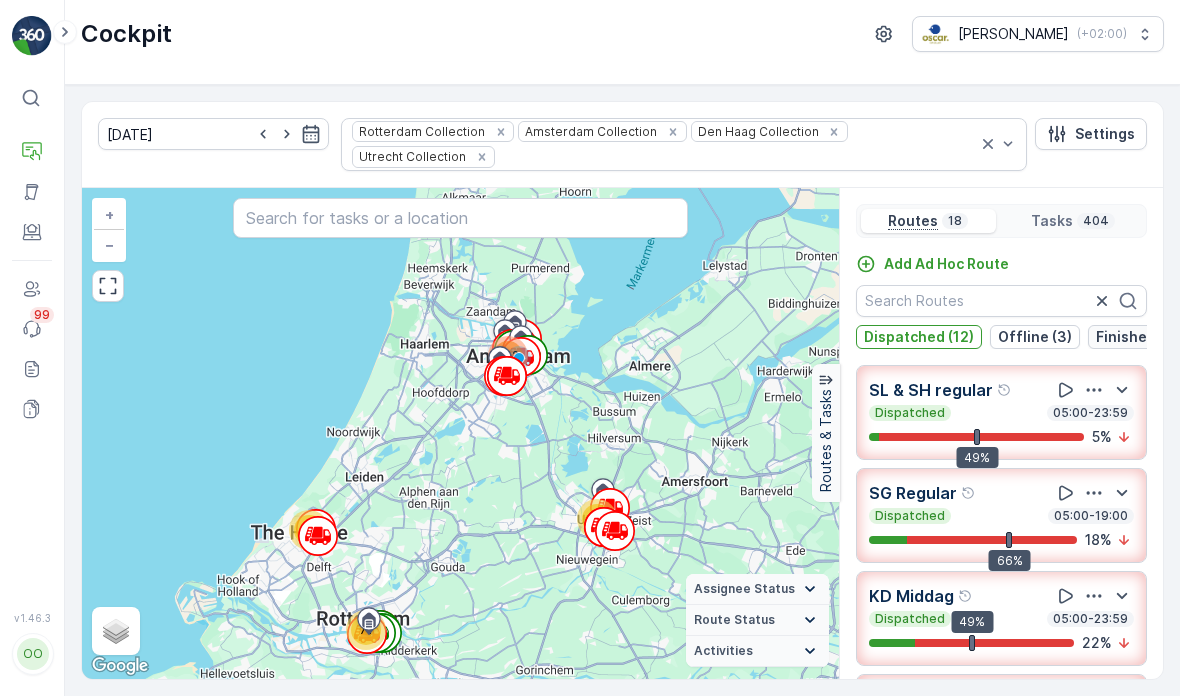 scroll, scrollTop: 0, scrollLeft: -2, axis: horizontal 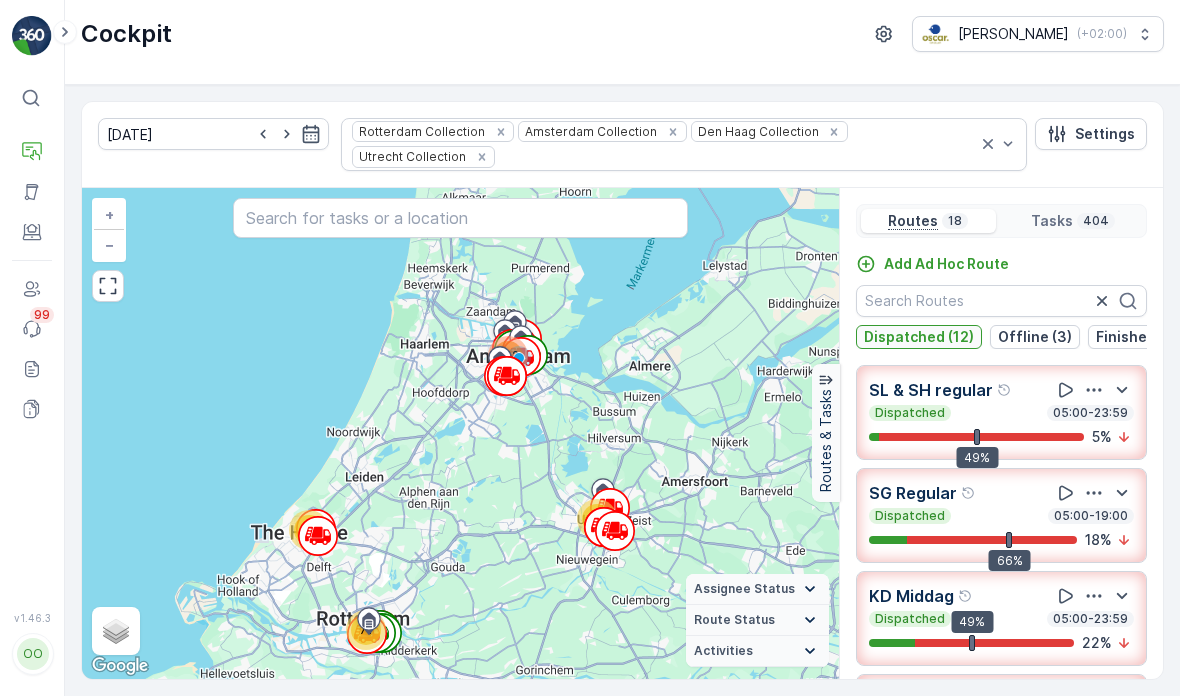 click on "Dispatched   (12)" at bounding box center (919, 337) 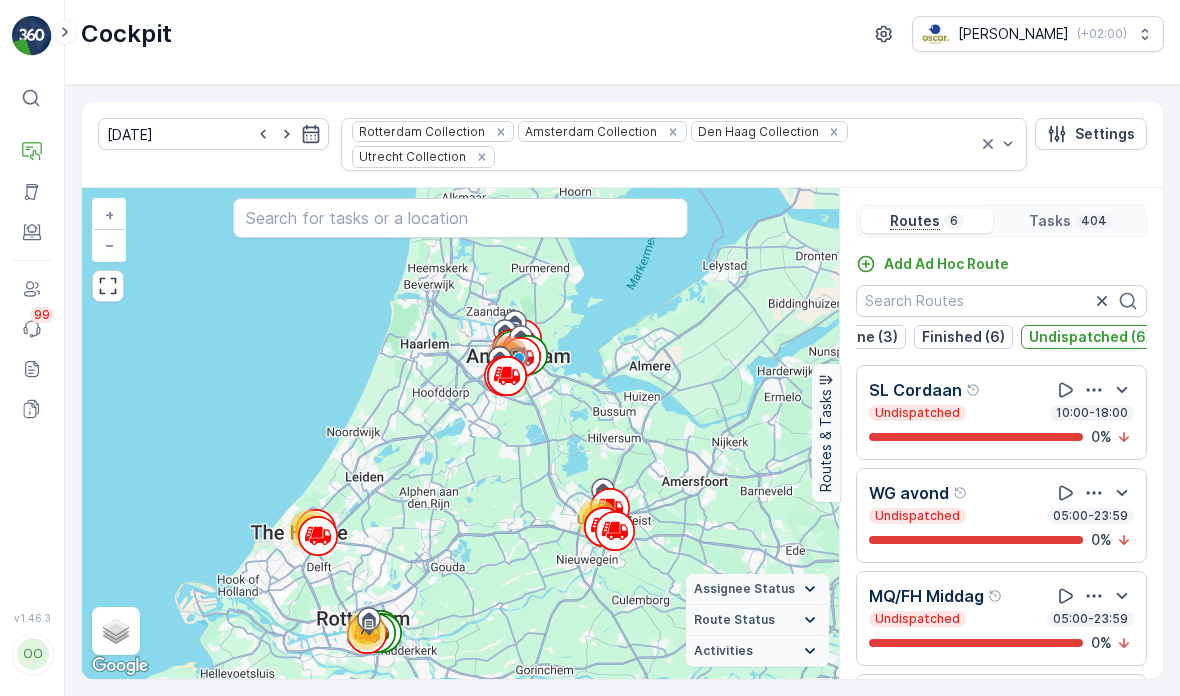 scroll, scrollTop: 0, scrollLeft: 173, axis: horizontal 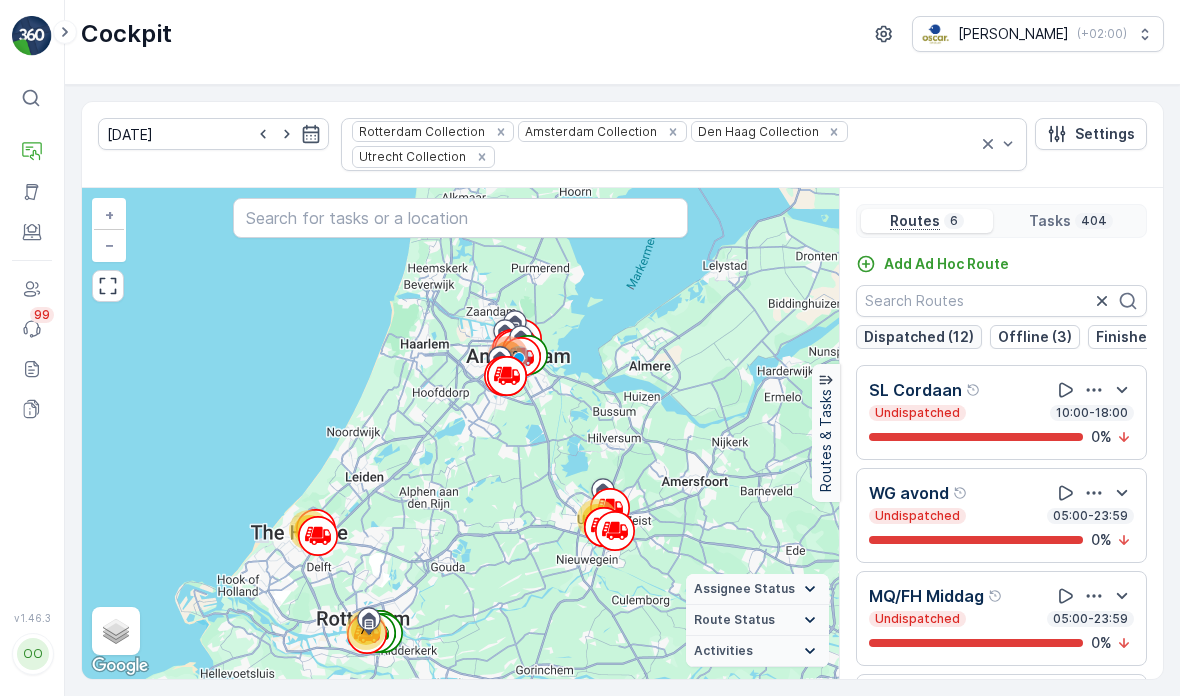 click on "Dispatched   (12)" at bounding box center [919, 337] 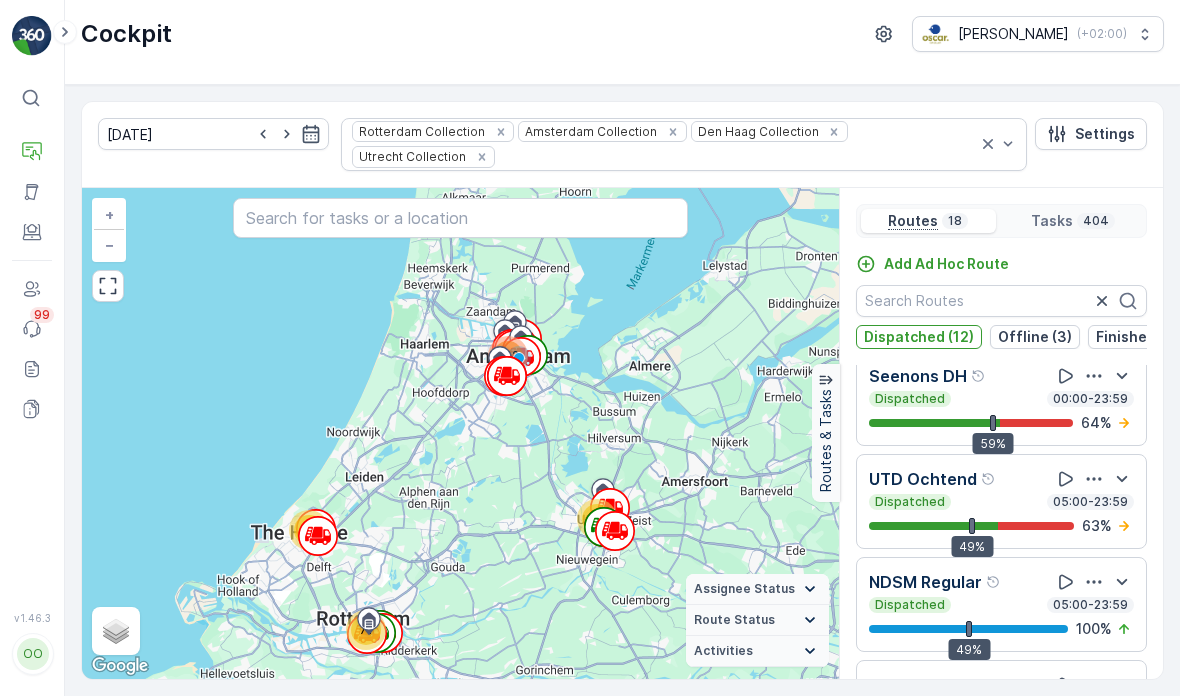 scroll, scrollTop: 1397, scrollLeft: 0, axis: vertical 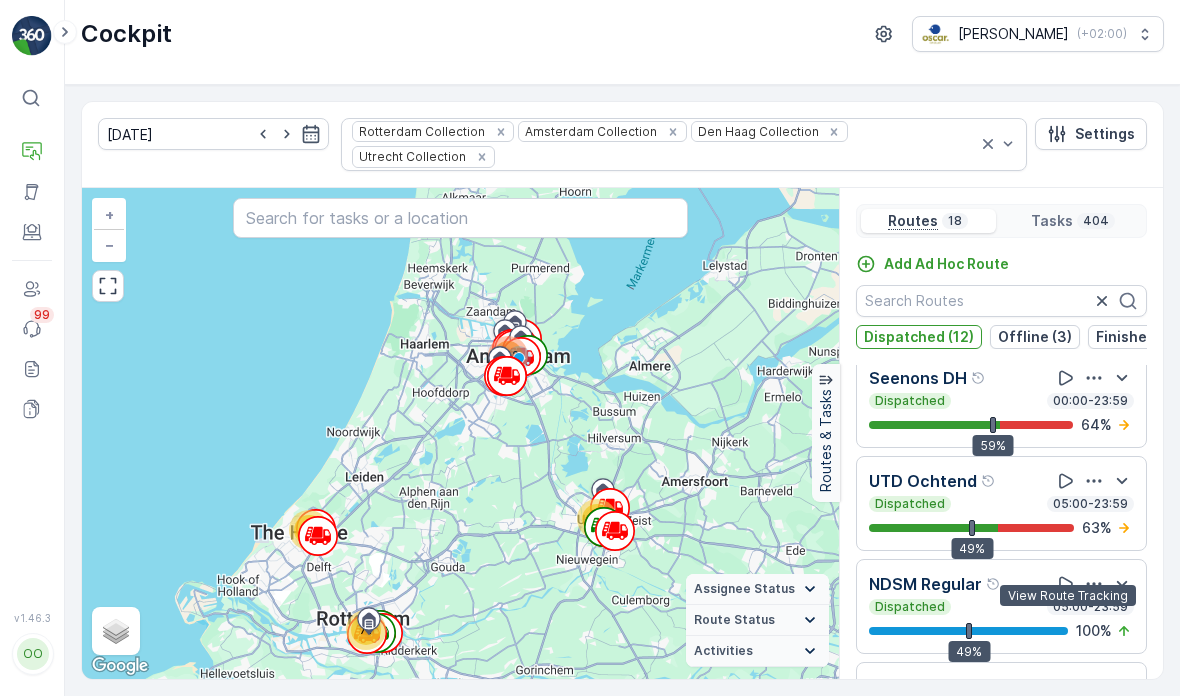click 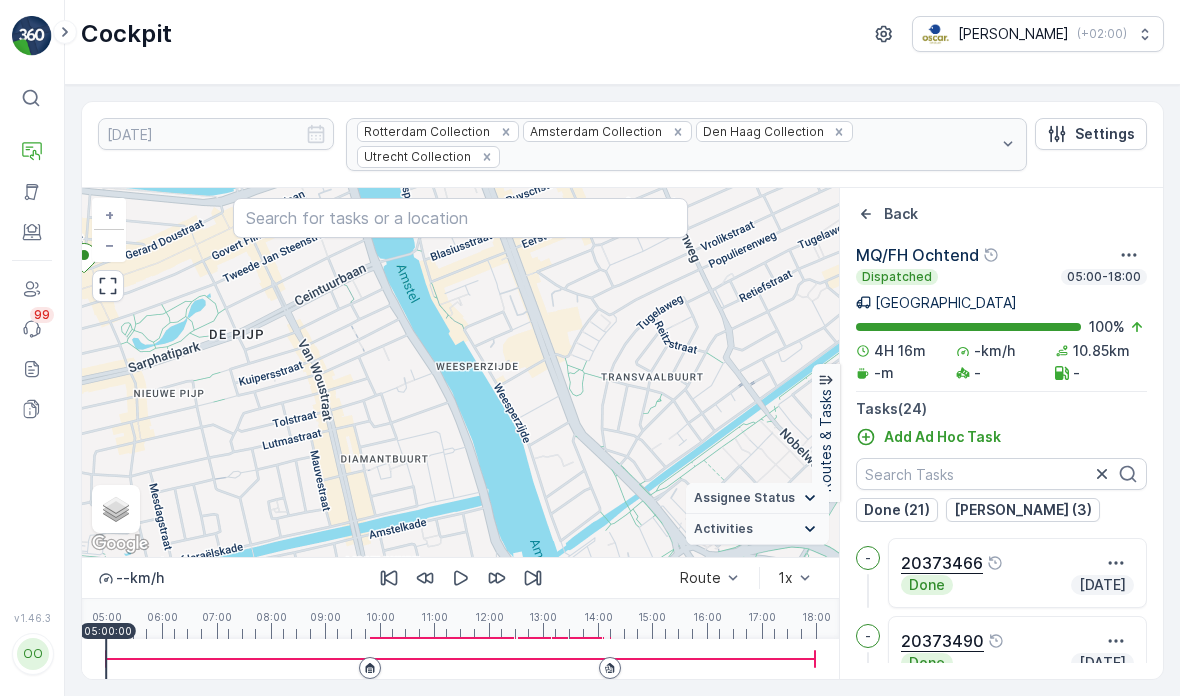 drag, startPoint x: 186, startPoint y: 463, endPoint x: 741, endPoint y: 425, distance: 556.2994 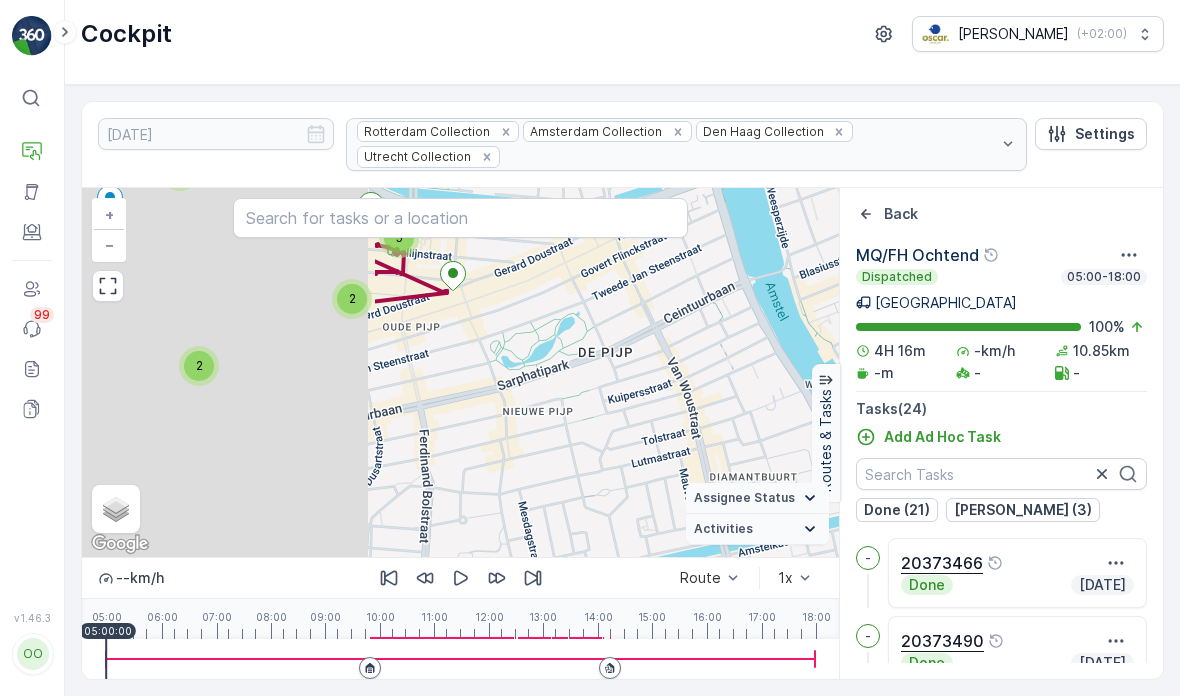 drag, startPoint x: 311, startPoint y: 394, endPoint x: 702, endPoint y: 412, distance: 391.4141 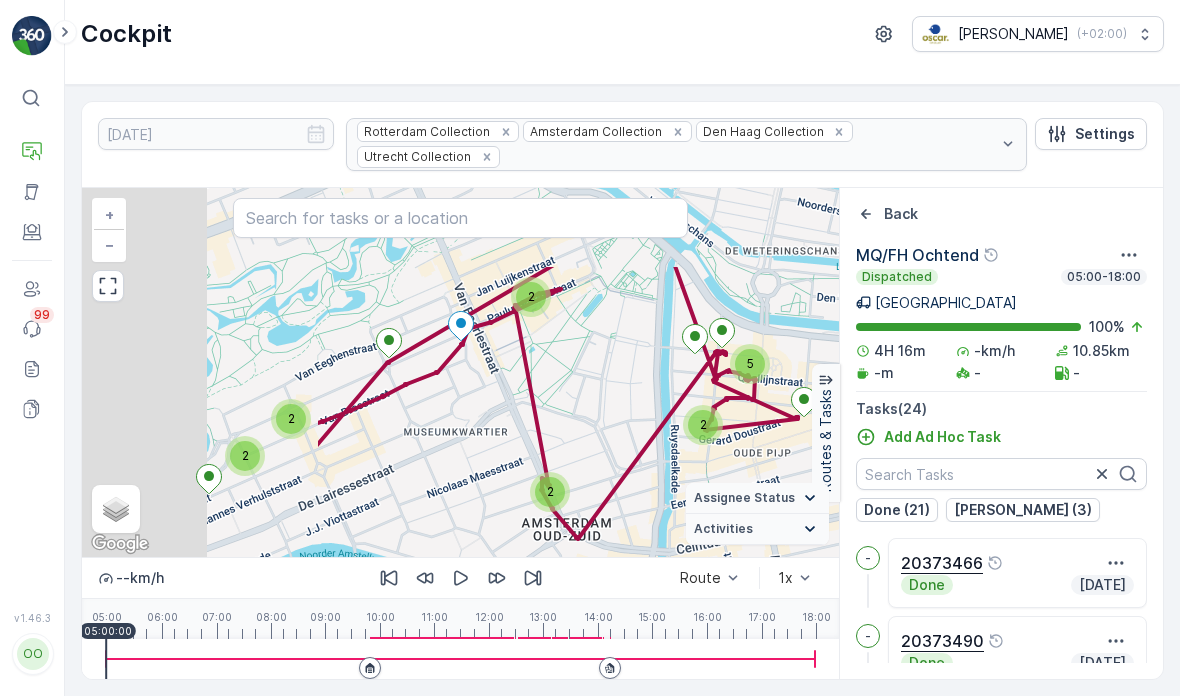 drag, startPoint x: 380, startPoint y: 324, endPoint x: 693, endPoint y: 448, distance: 336.66748 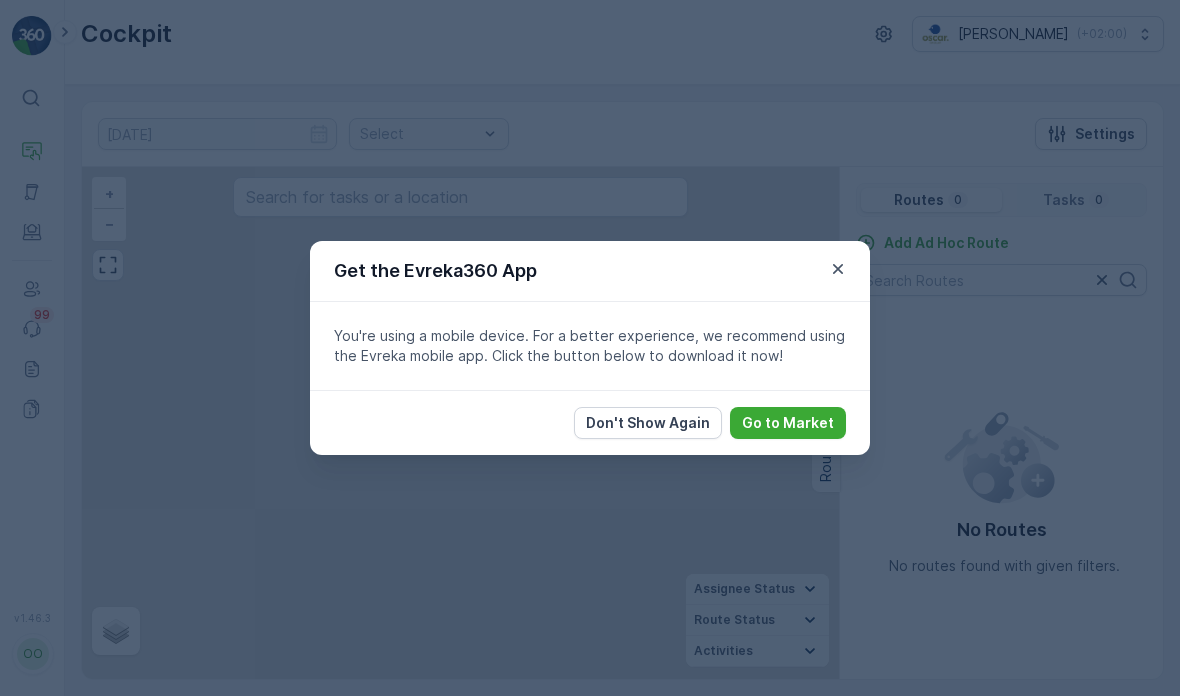 scroll, scrollTop: 0, scrollLeft: 0, axis: both 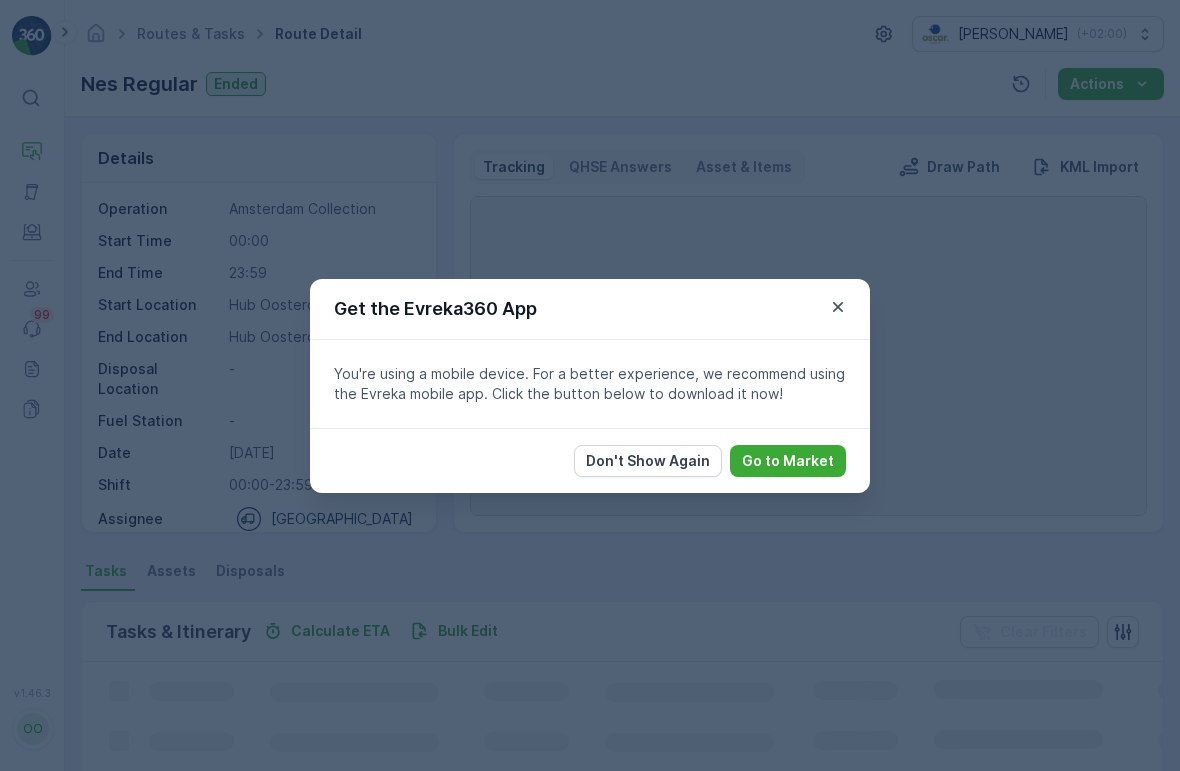 click 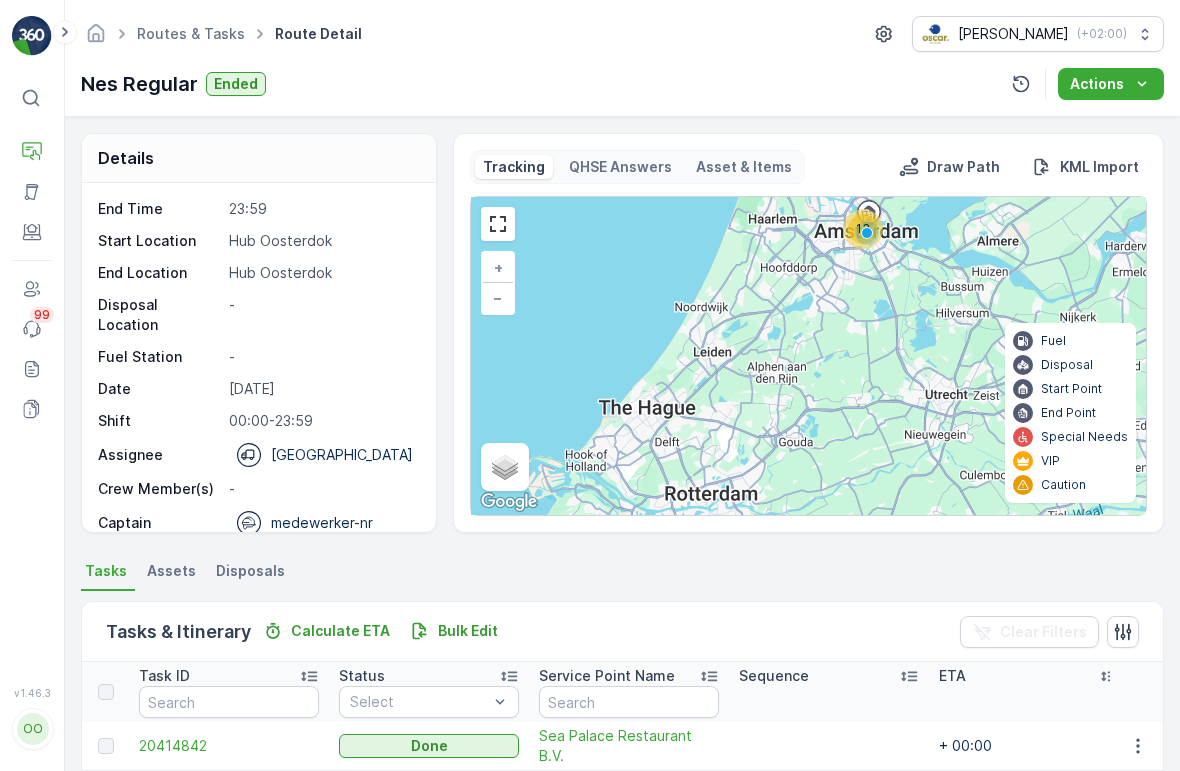 scroll, scrollTop: 63, scrollLeft: 0, axis: vertical 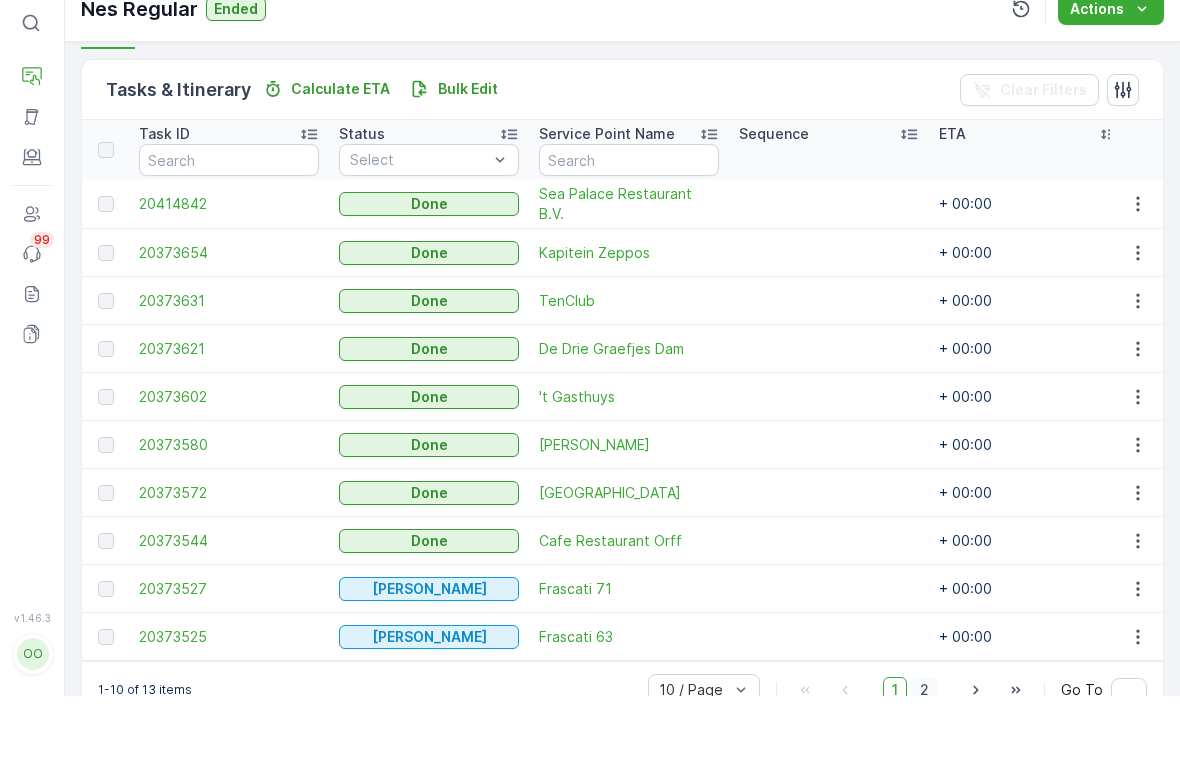 click on "2" at bounding box center (924, 765) 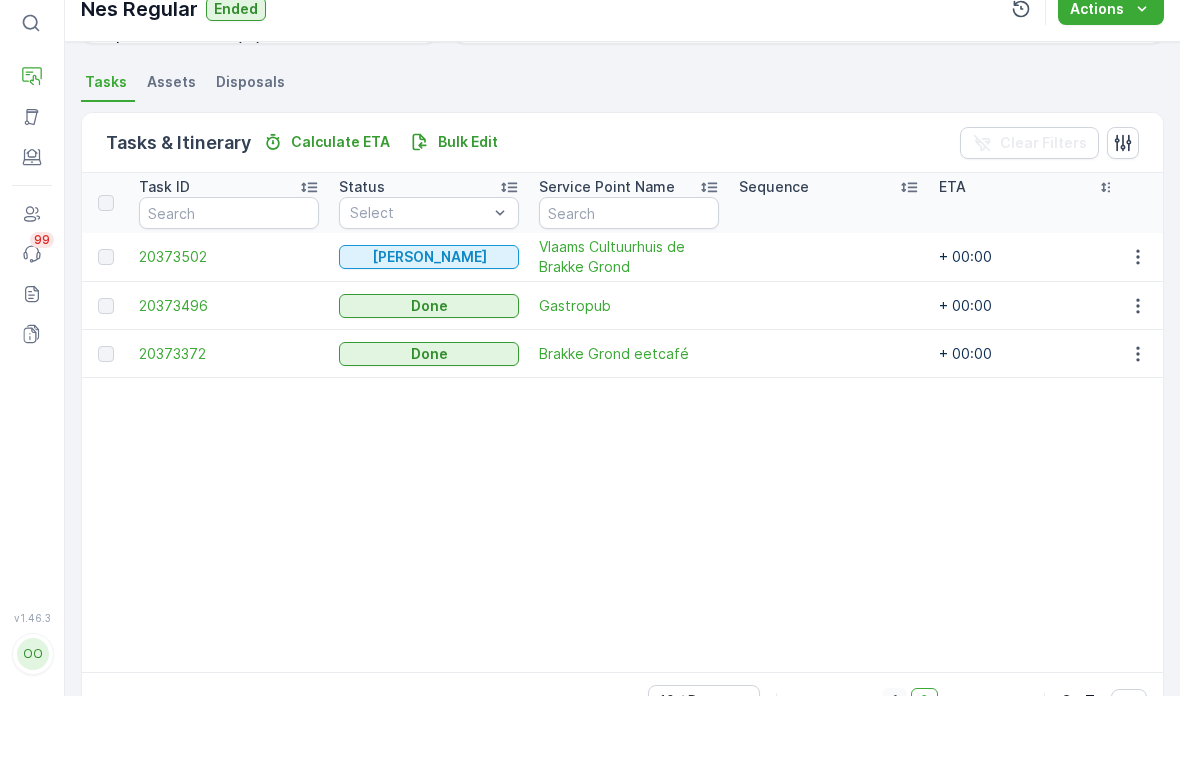 click on "1" at bounding box center (895, 776) 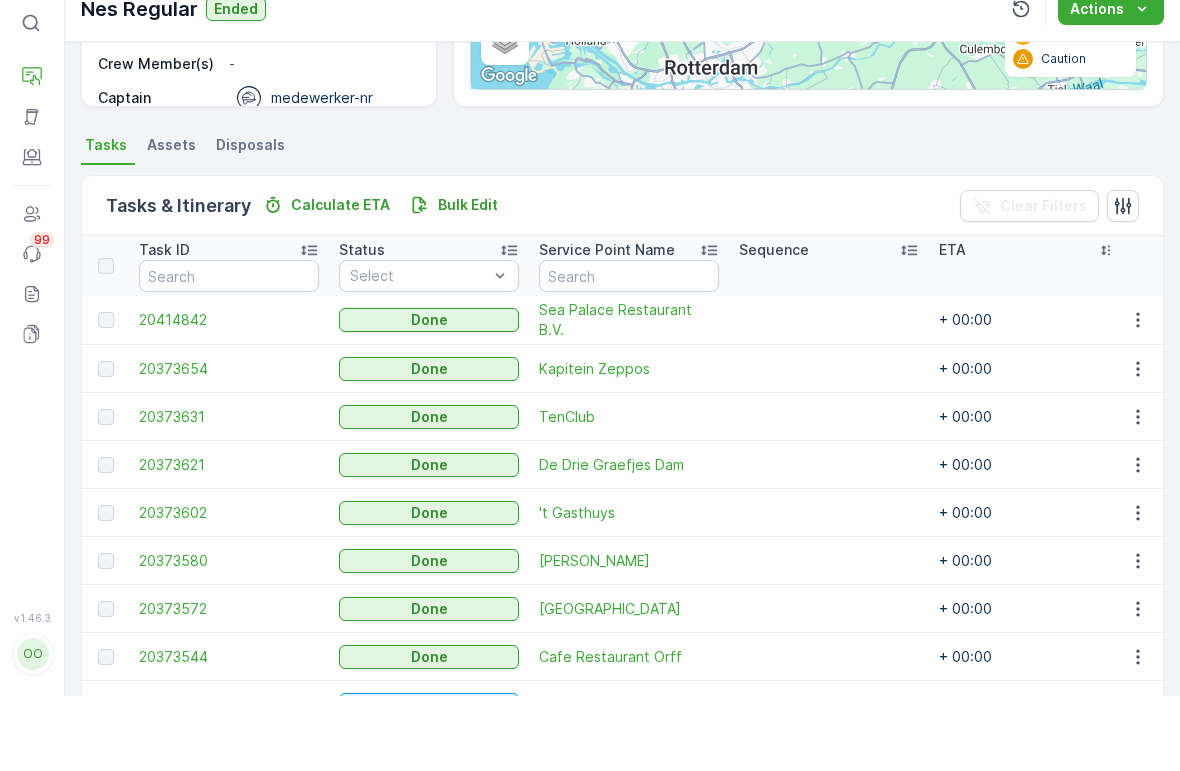 scroll, scrollTop: 346, scrollLeft: 0, axis: vertical 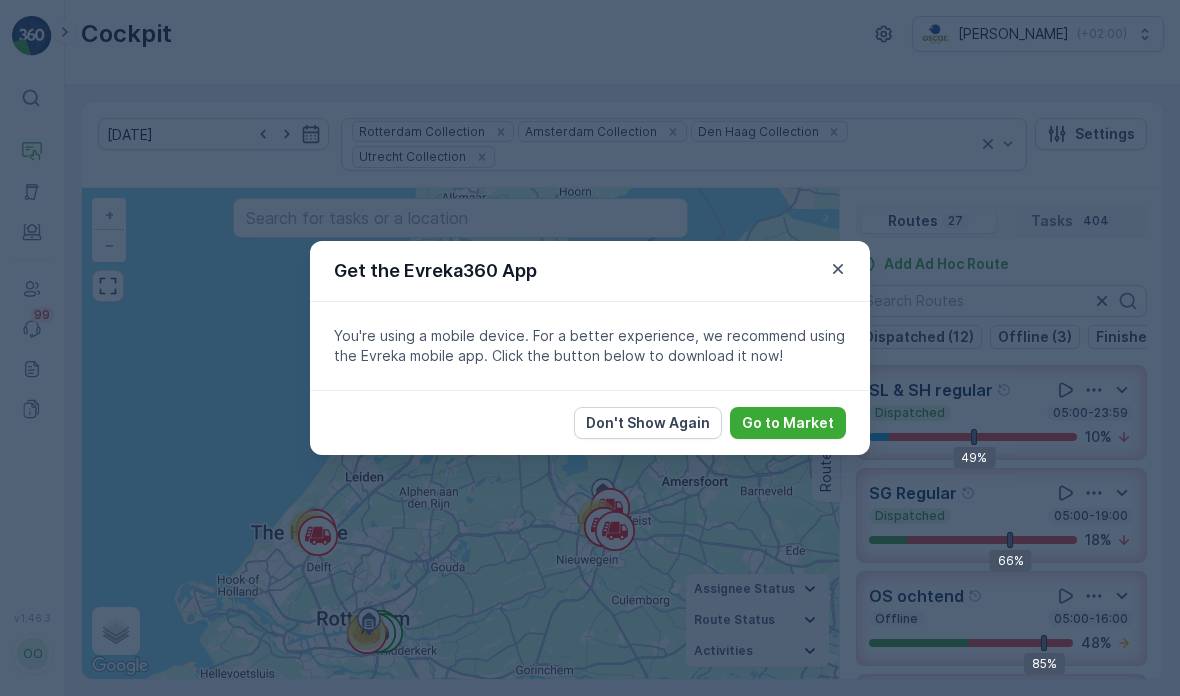 click at bounding box center [838, 269] 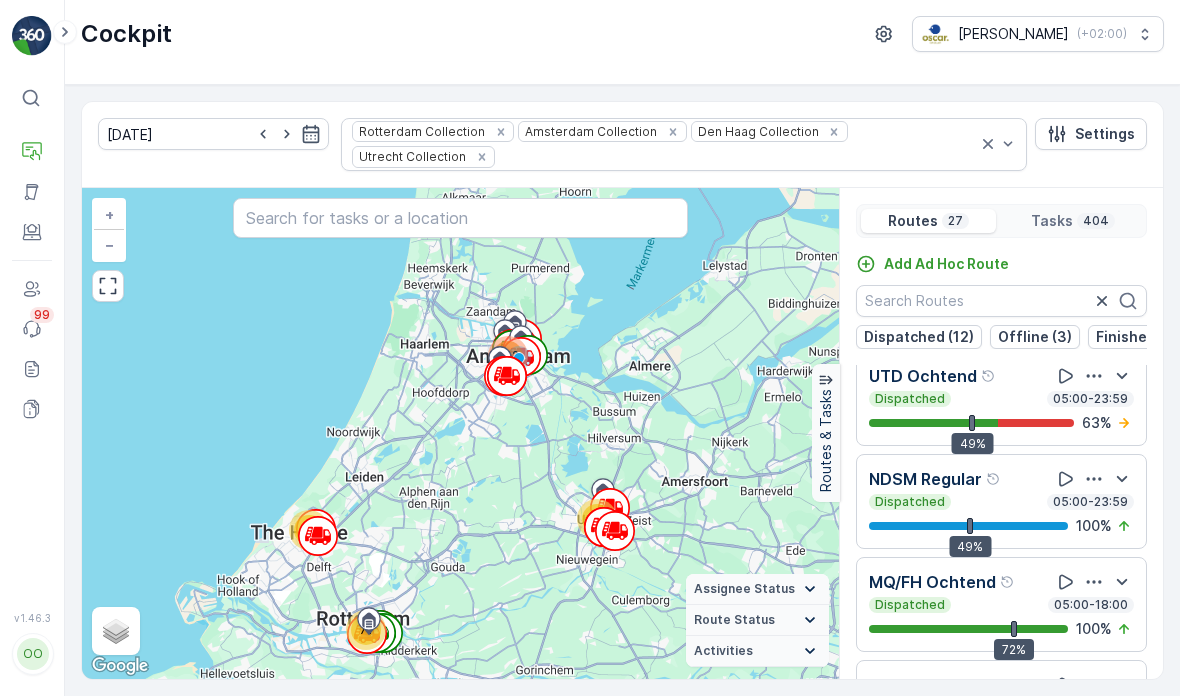 scroll, scrollTop: 2324, scrollLeft: 0, axis: vertical 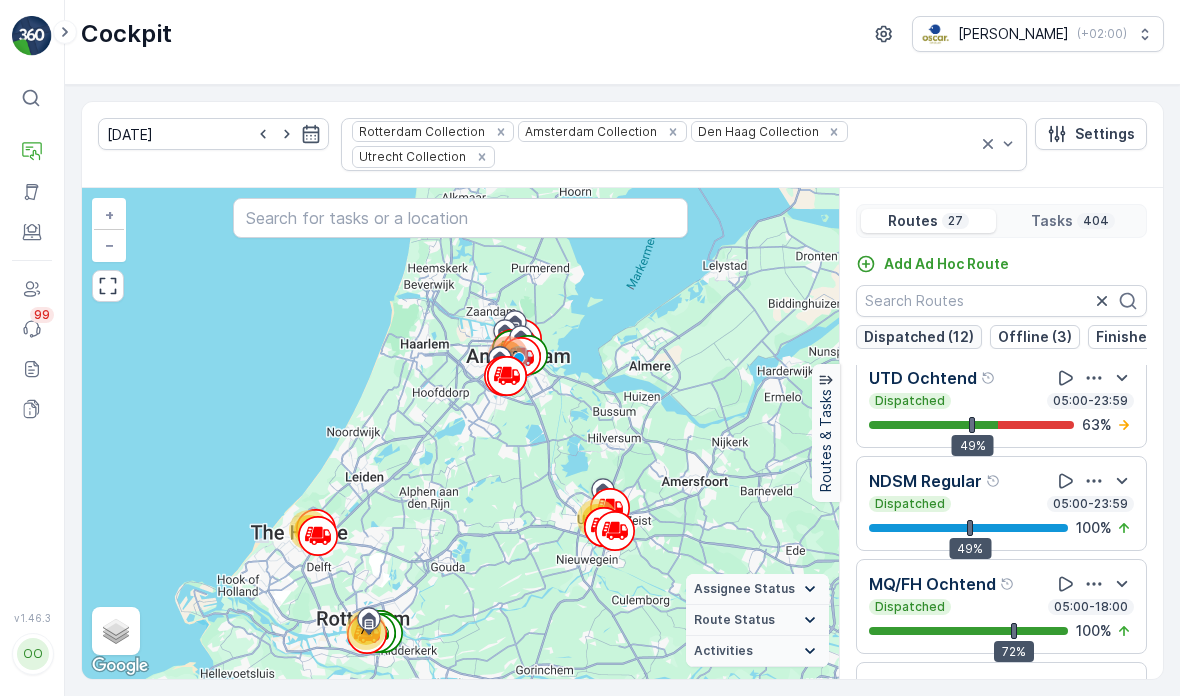 click on "Dispatched   (12)" at bounding box center (919, 337) 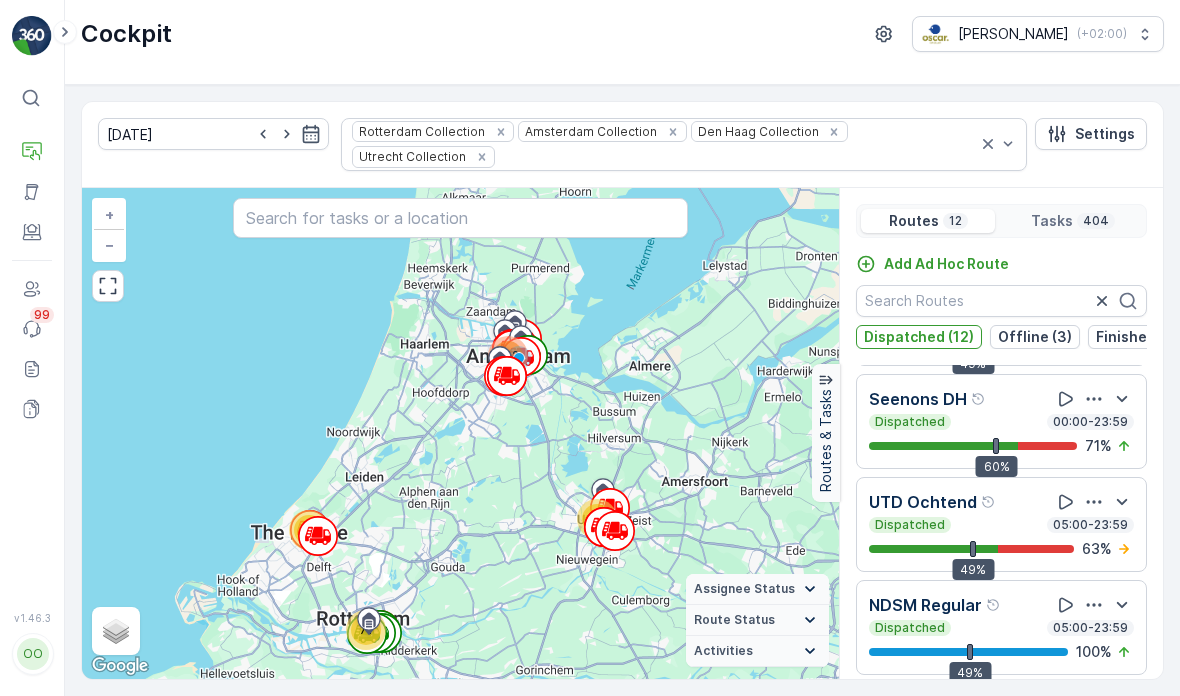 scroll, scrollTop: 779, scrollLeft: 0, axis: vertical 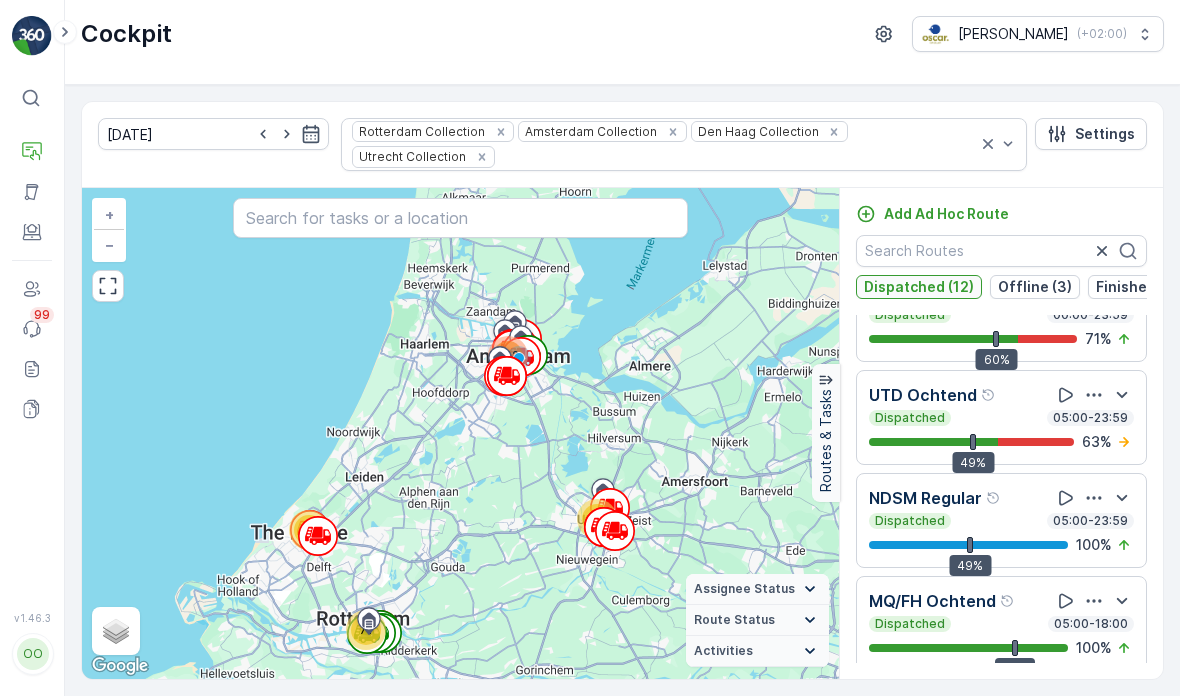 click on "Dispatched   (12)" at bounding box center (919, 287) 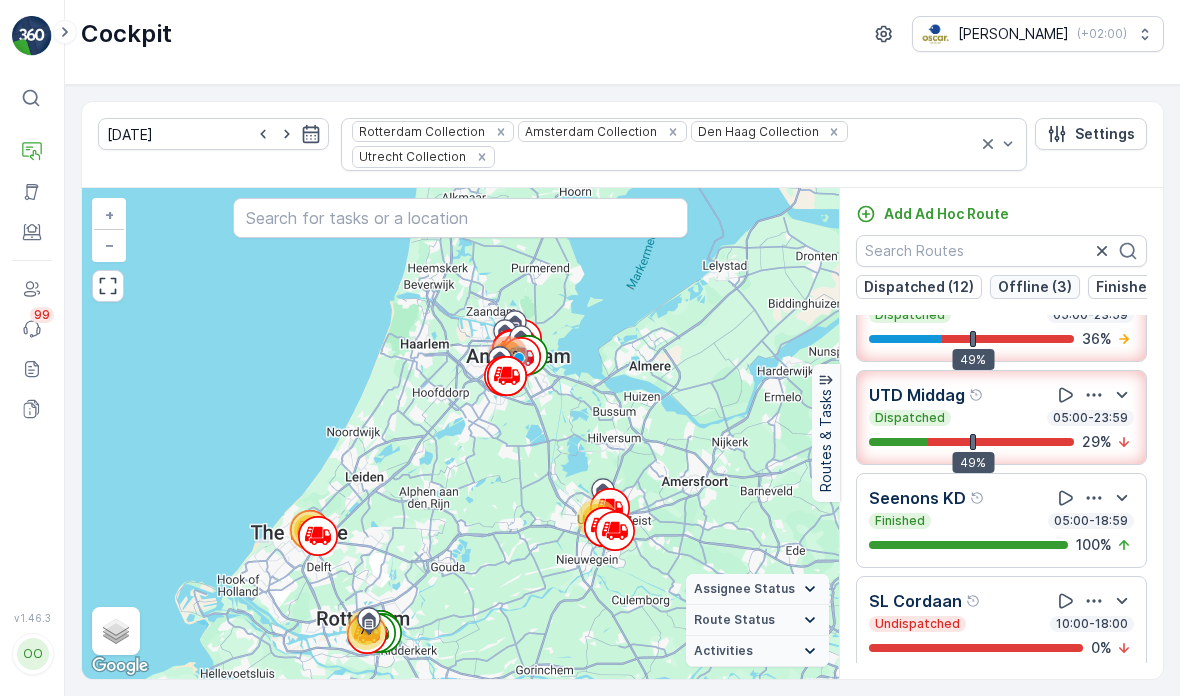 click on "Offline   (3)" at bounding box center [1035, 287] 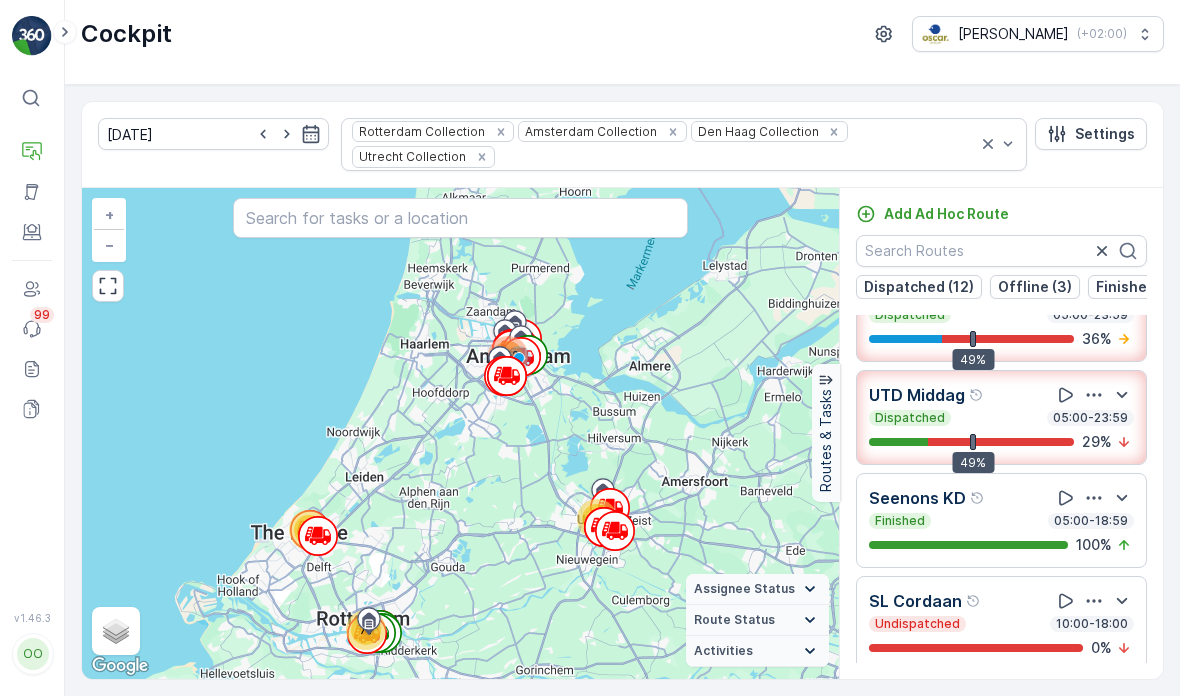 scroll, scrollTop: 0, scrollLeft: 0, axis: both 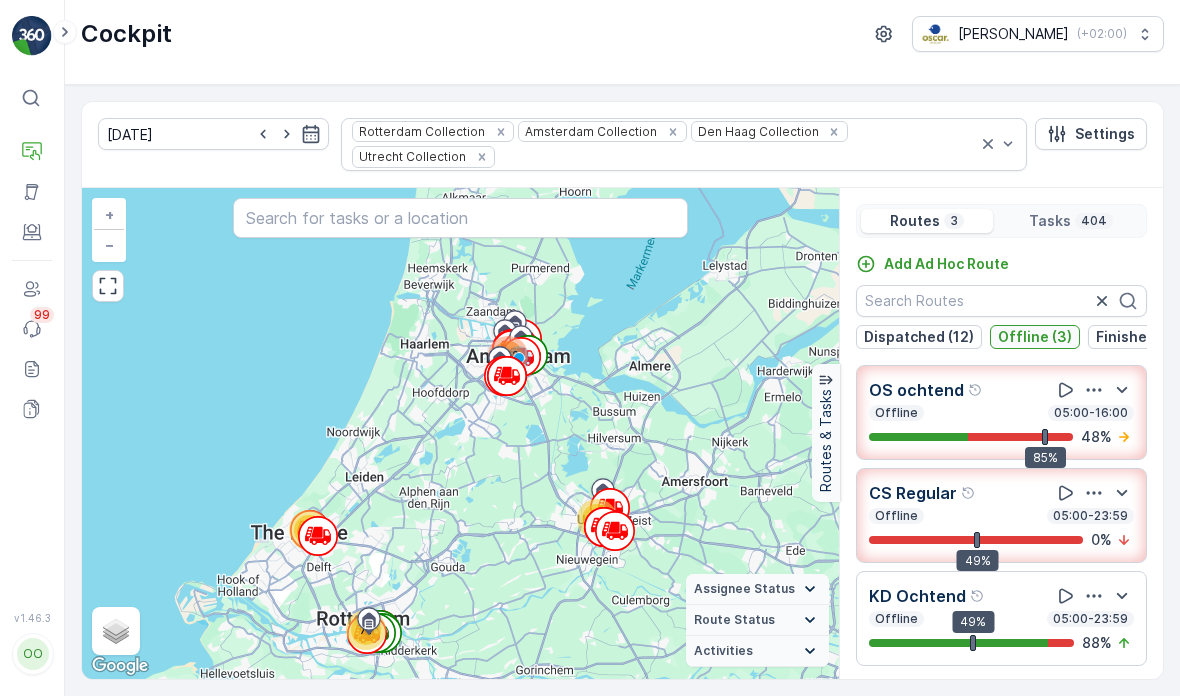 click on "Offline   (3)" at bounding box center [1035, 337] 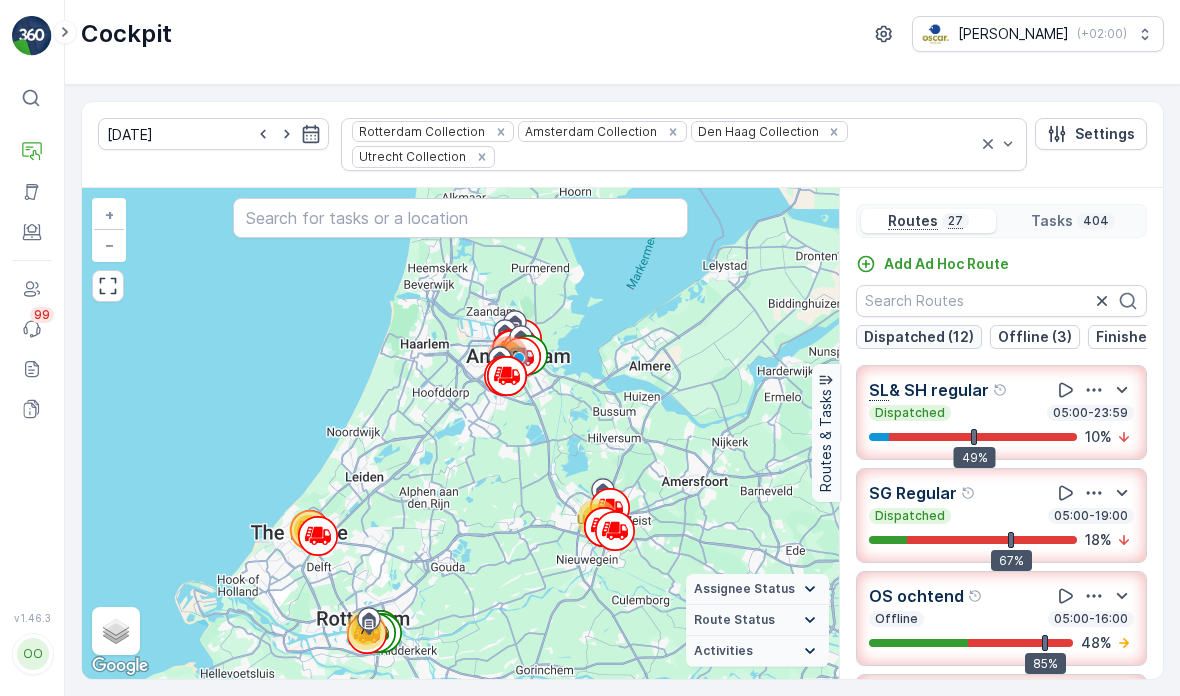 click on "Dispatched   (12)" at bounding box center (919, 337) 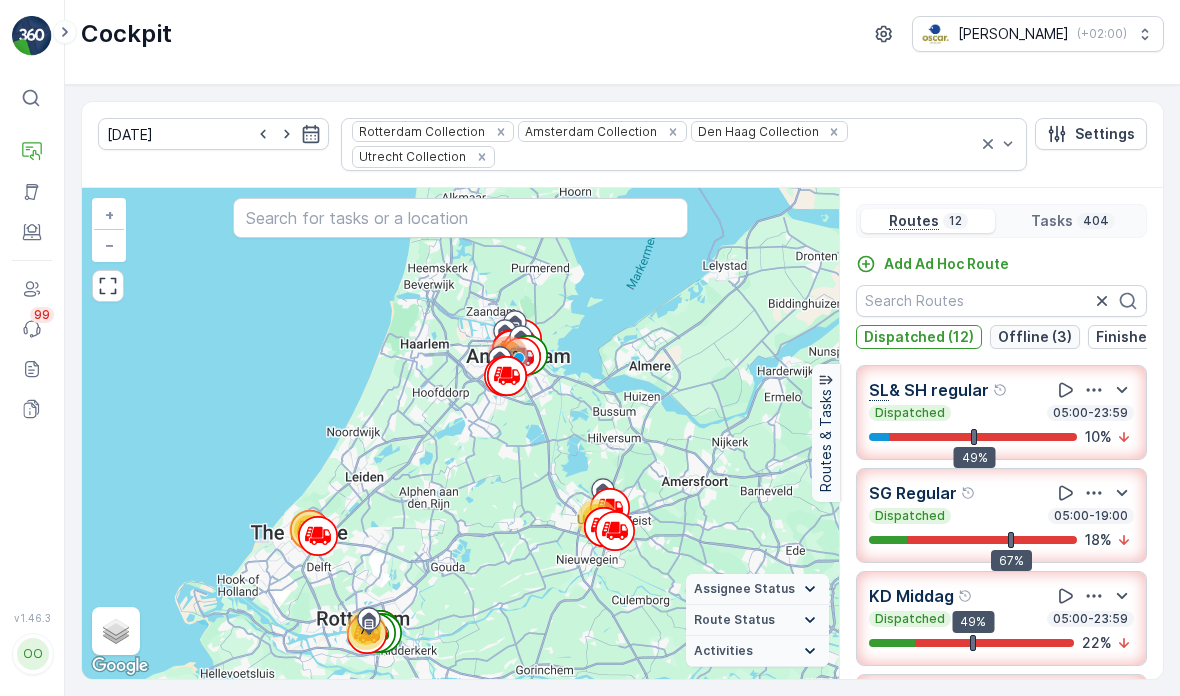 click on "Offline   (3)" at bounding box center [1035, 337] 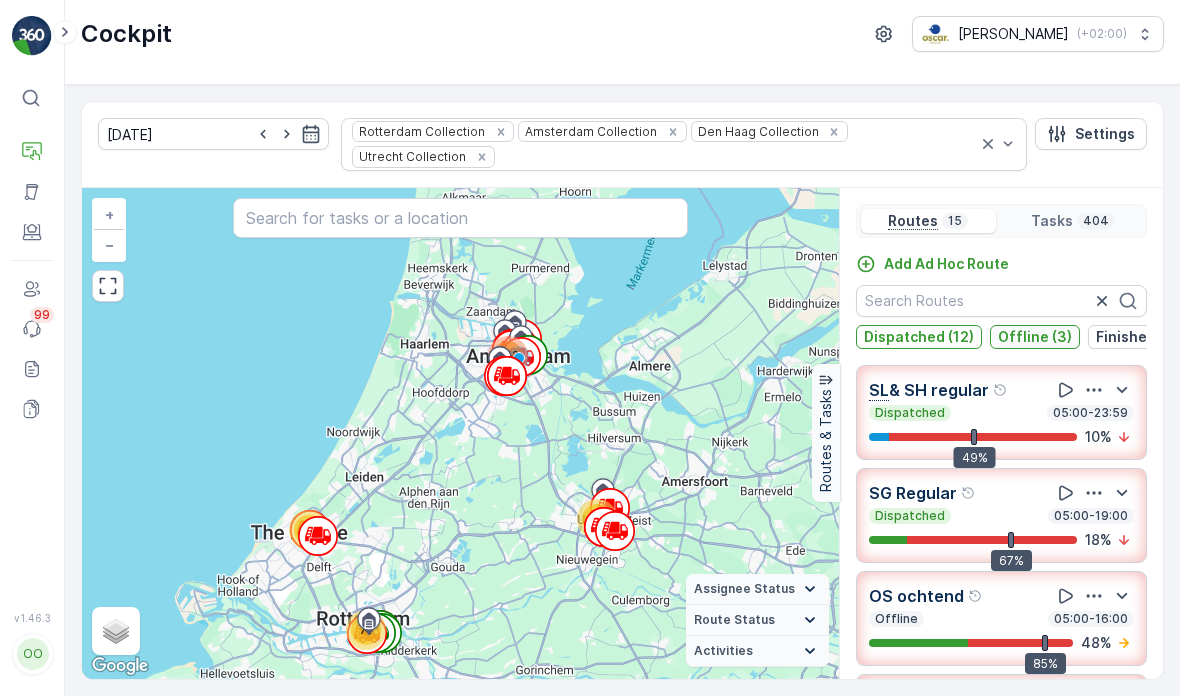 click on "Offline   (3)" at bounding box center [1035, 337] 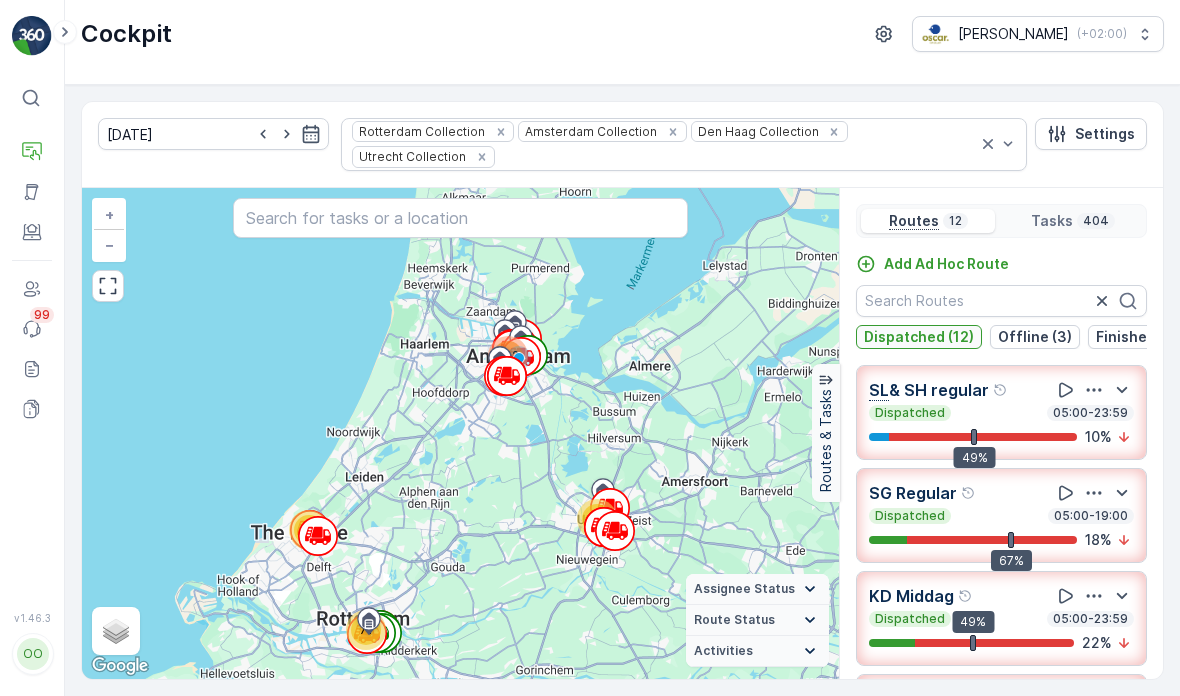 click on "Dispatched   (12)" at bounding box center (919, 337) 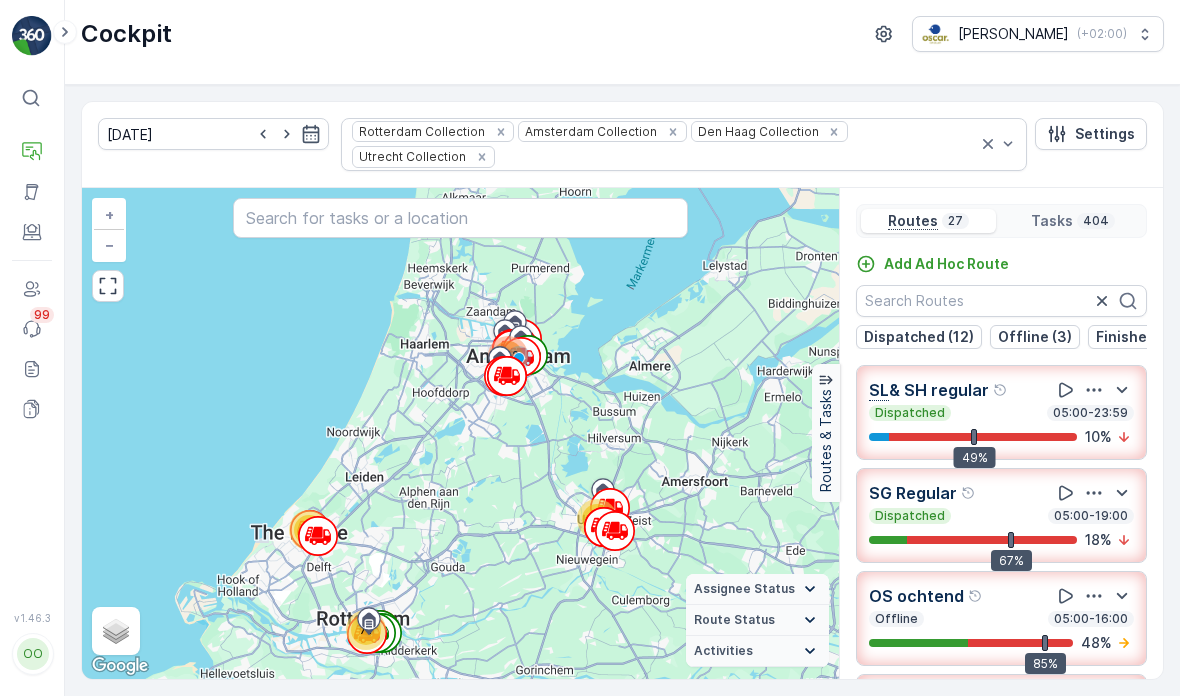 click on "21.07.2025 Rotterdam Collection Amsterdam Collection Den Haag Collection Utrecht Collection Settings 36 55 71 242 + −  Satellite  Roadmap  Terrain  Hybrid  Leaflet Keyboard shortcuts Map Data Map data ©2025 GeoBasis-DE/BKG (©2009), Google Map data ©2025 GeoBasis-DE/BKG (©2009), Google 10 km  Click to toggle between metric and imperial units Terms Report a map error Assignee Status On The Move Steady Route Status Upcoming Dispatched Finished Checkin VCR Fail Offline Undispatched Expired Cancelled Activities Start Point End Point Fuel Disposal Break Speed Limit To navigate the map with touch gestures double-tap and hold your finger on the map, then drag the map. Routes & Tasks Routes 27 Tasks 404 Add Ad Hoc Route Dispatched   (12) Offline   (3) Finished   (6) Undispatched   (6) SL  & SH regular Dispatched 05:00-23:59 49% 10 % SG Regular Dispatched 05:00-19:00 67% 18 % OS ochtend  Offline 05:00-16:00 85% 48 % KD Middag Dispatched 05:00-23:59 49% 22 % CS Regular Offline 05:00-23:59 49% 0 % Seenons Centrum" at bounding box center (622, 390) 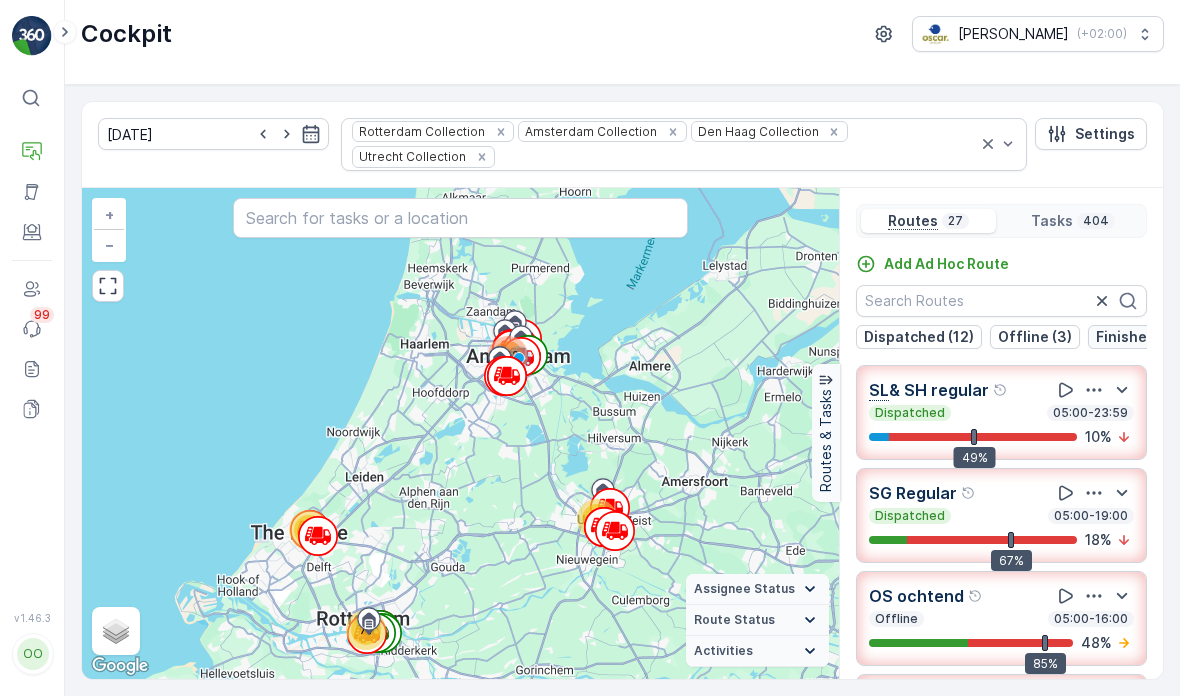 click on "Finished   (6)" at bounding box center [1137, 337] 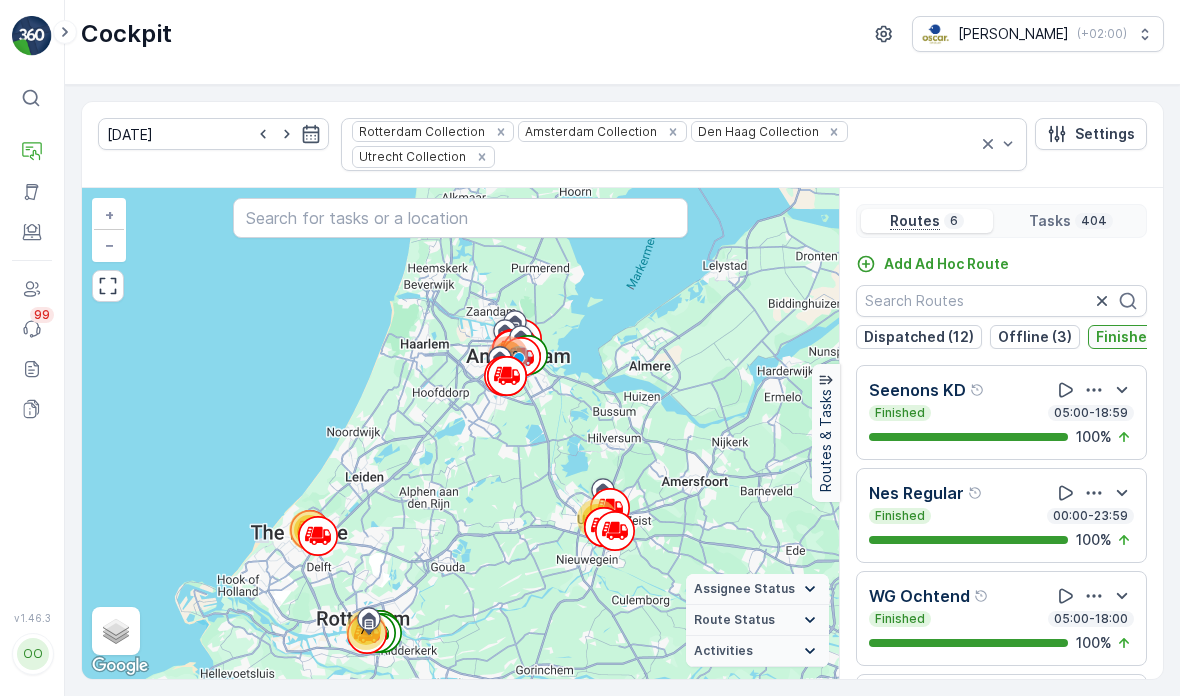 click on "Finished   (6)" at bounding box center [1137, 337] 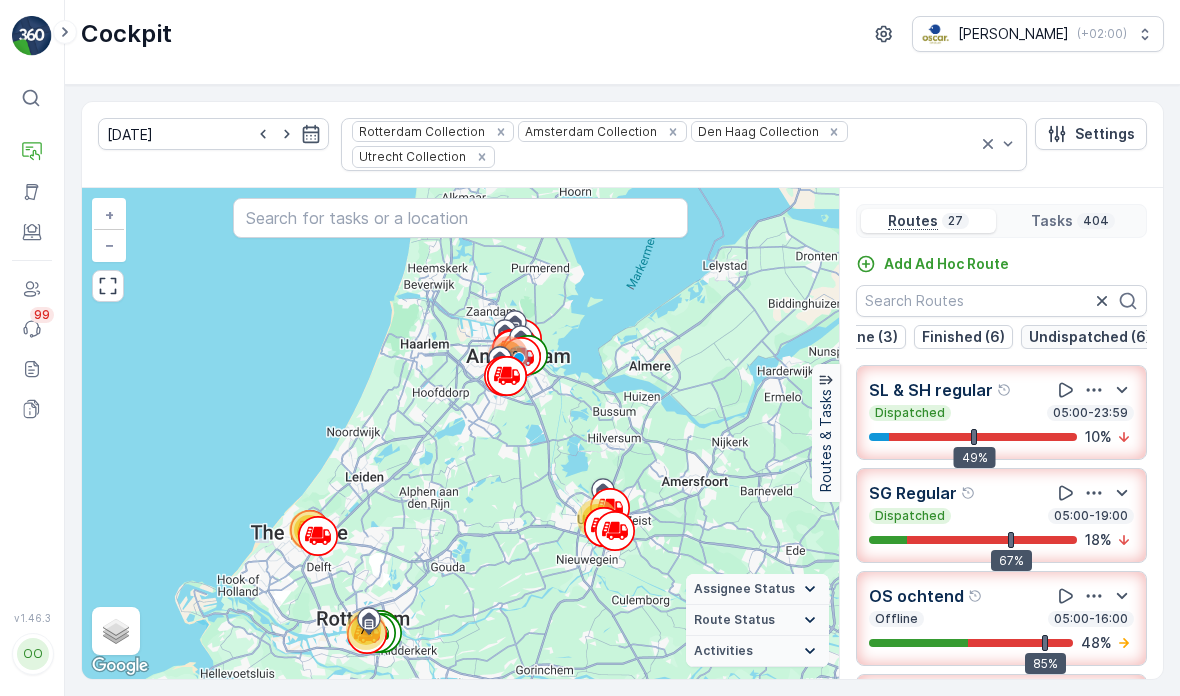 scroll, scrollTop: 0, scrollLeft: 173, axis: horizontal 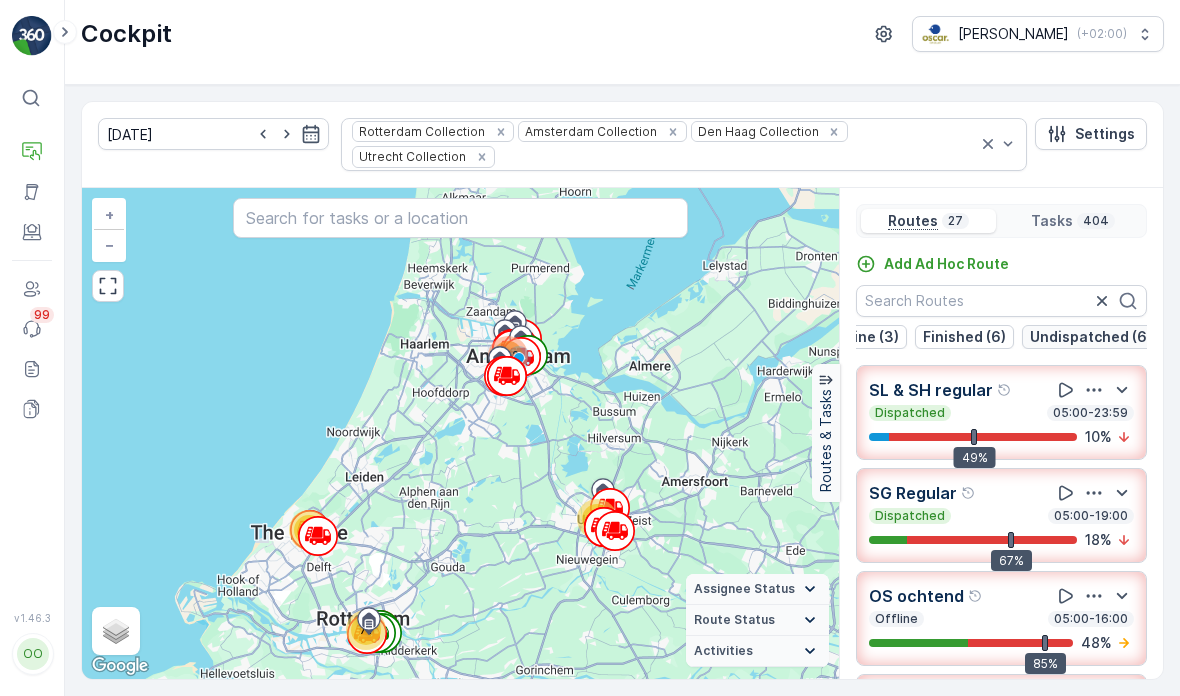 click on "Undispatched   (6)" at bounding box center [1091, 337] 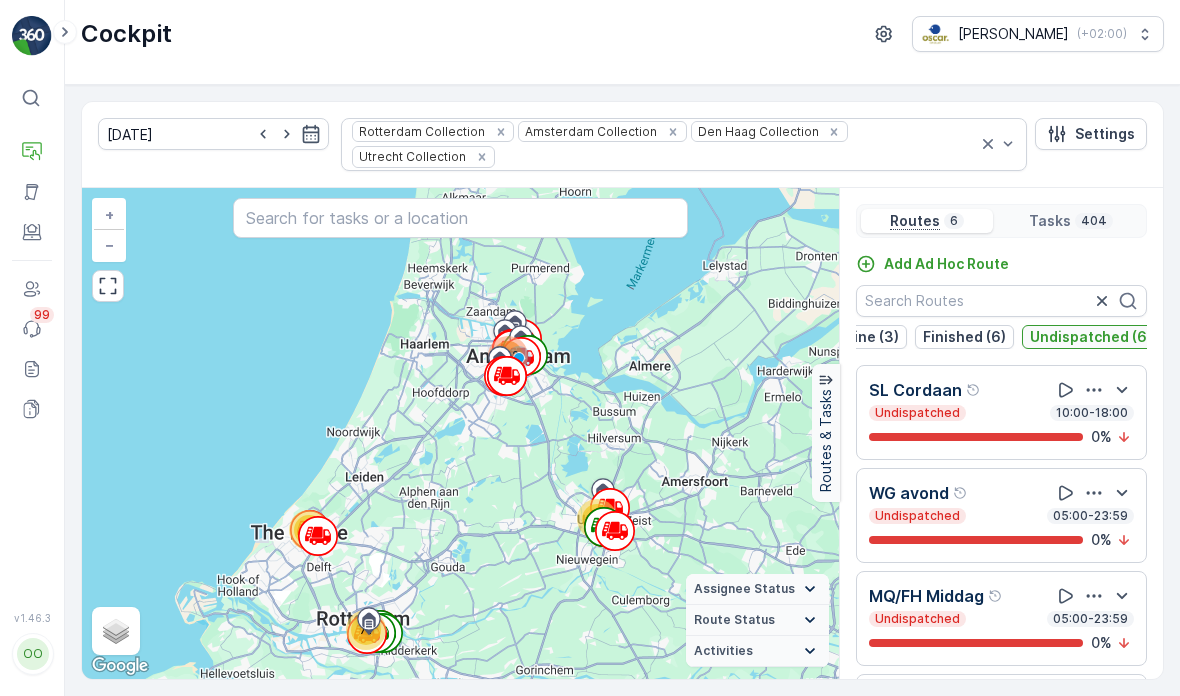 click on "Undispatched   (6)" at bounding box center (1091, 337) 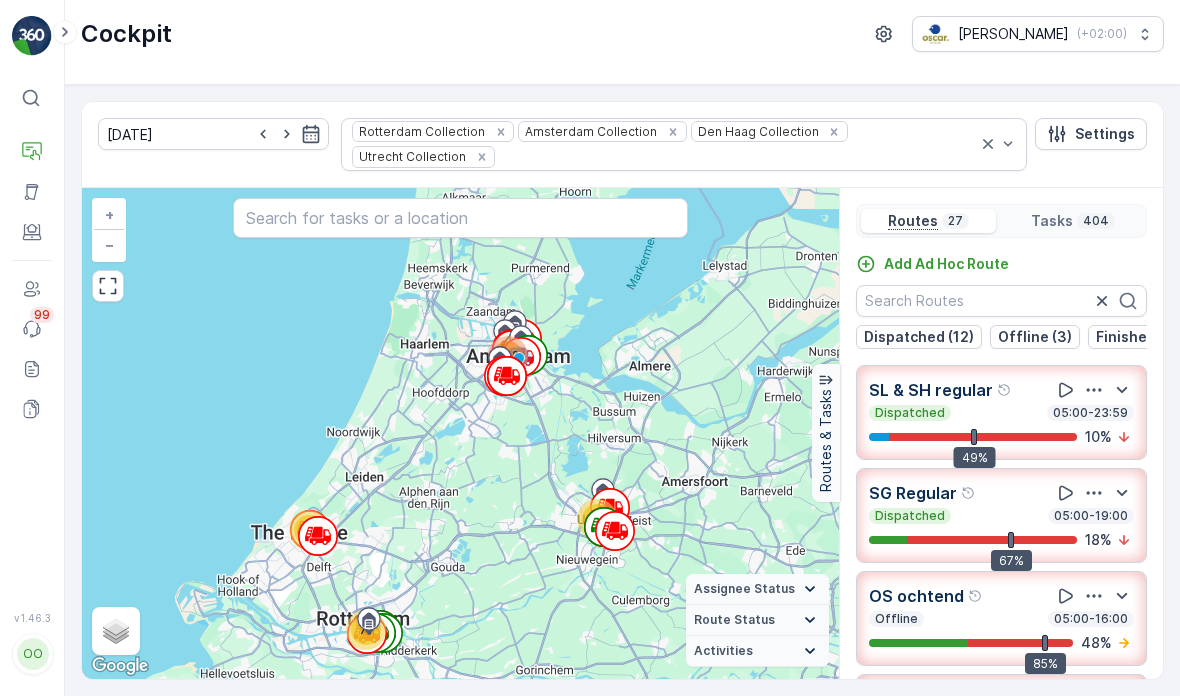 scroll, scrollTop: 0, scrollLeft: 0, axis: both 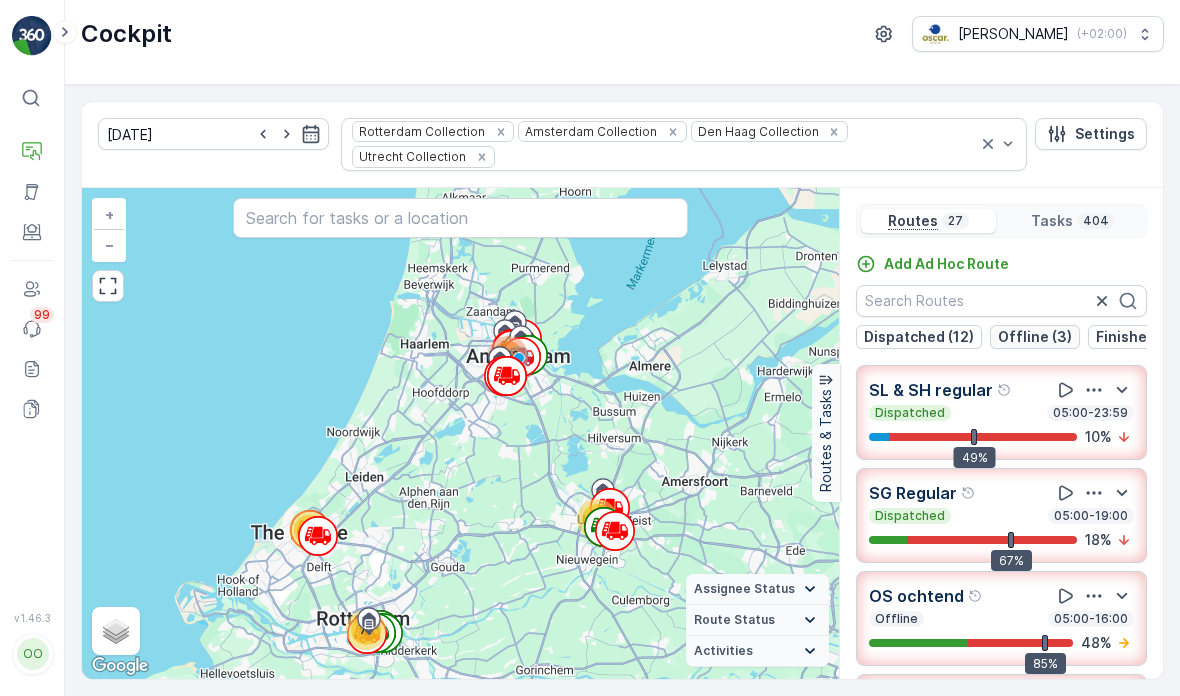 click on "Offline   (3)" at bounding box center (1035, 337) 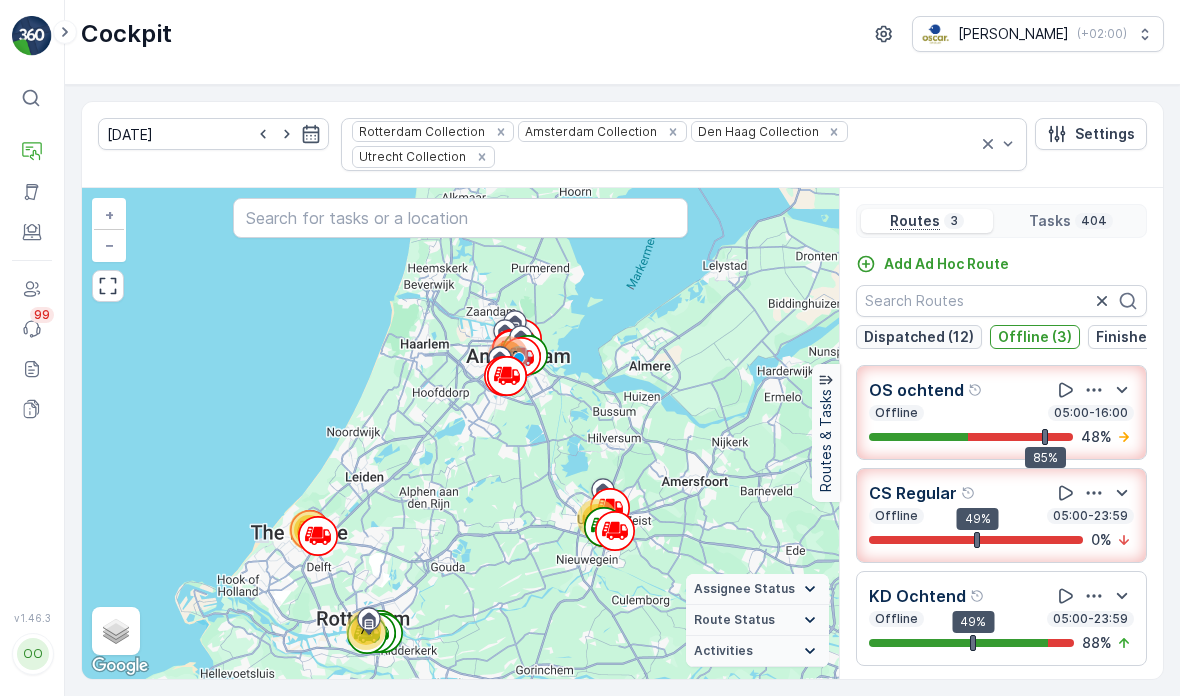 click on "Dispatched   (12)" at bounding box center (919, 337) 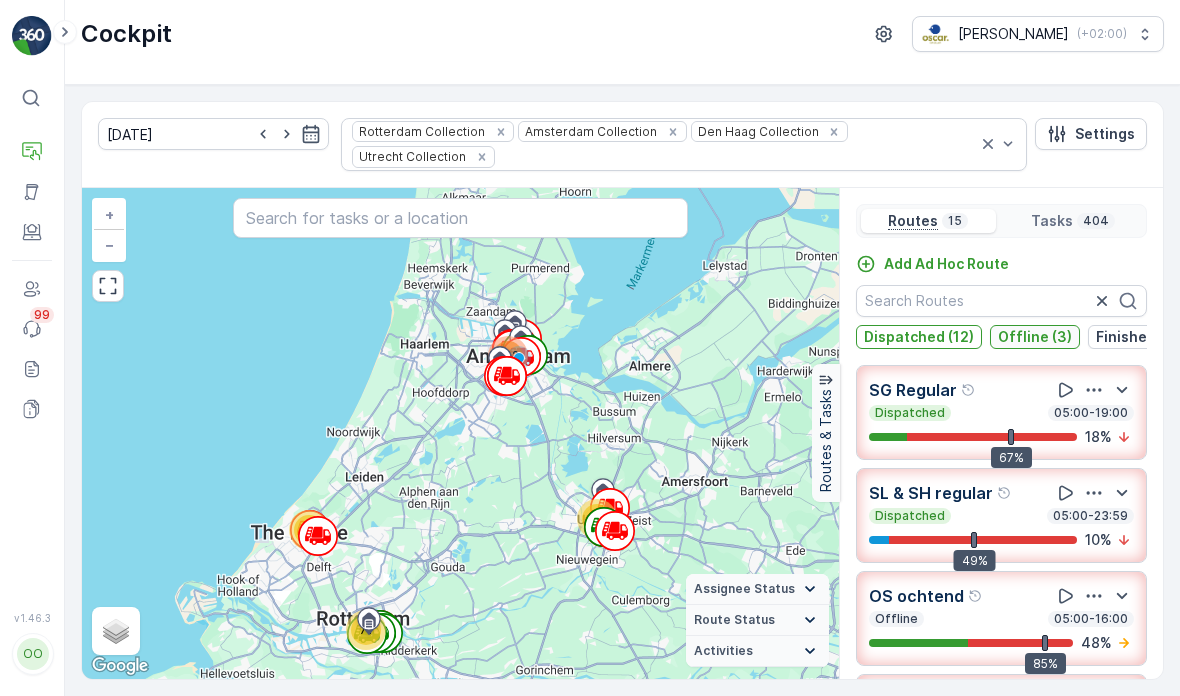 click on "Offline   (3)" at bounding box center (1035, 337) 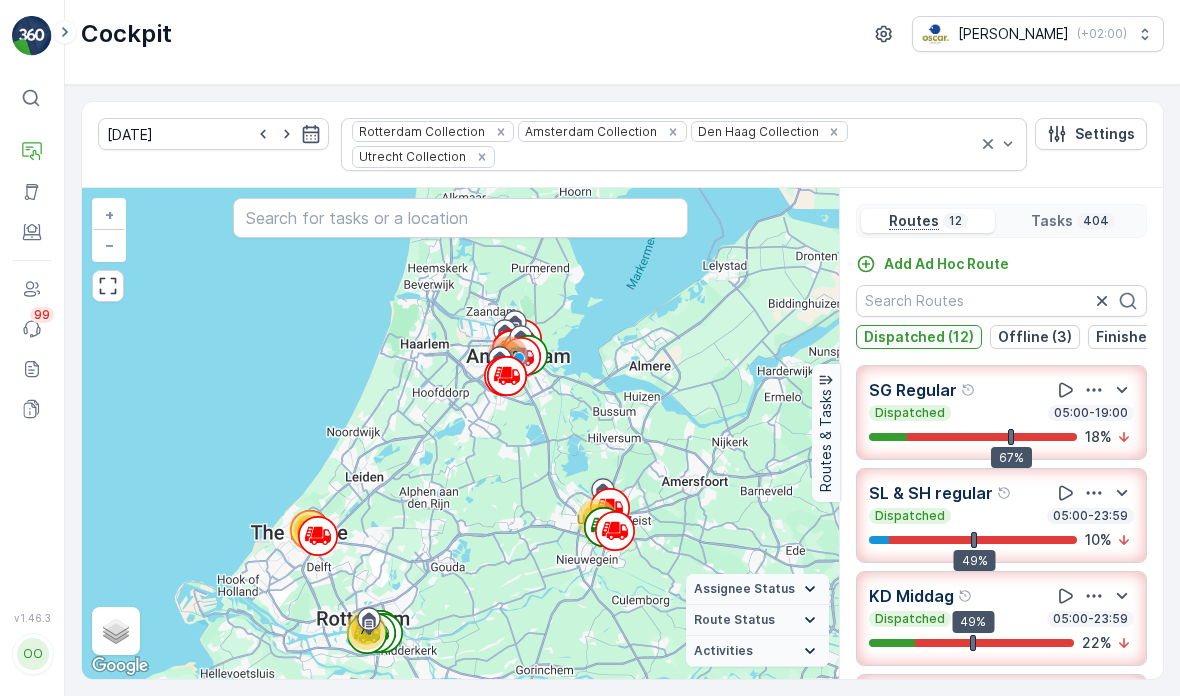 click on "Dispatched   (12)" at bounding box center [919, 337] 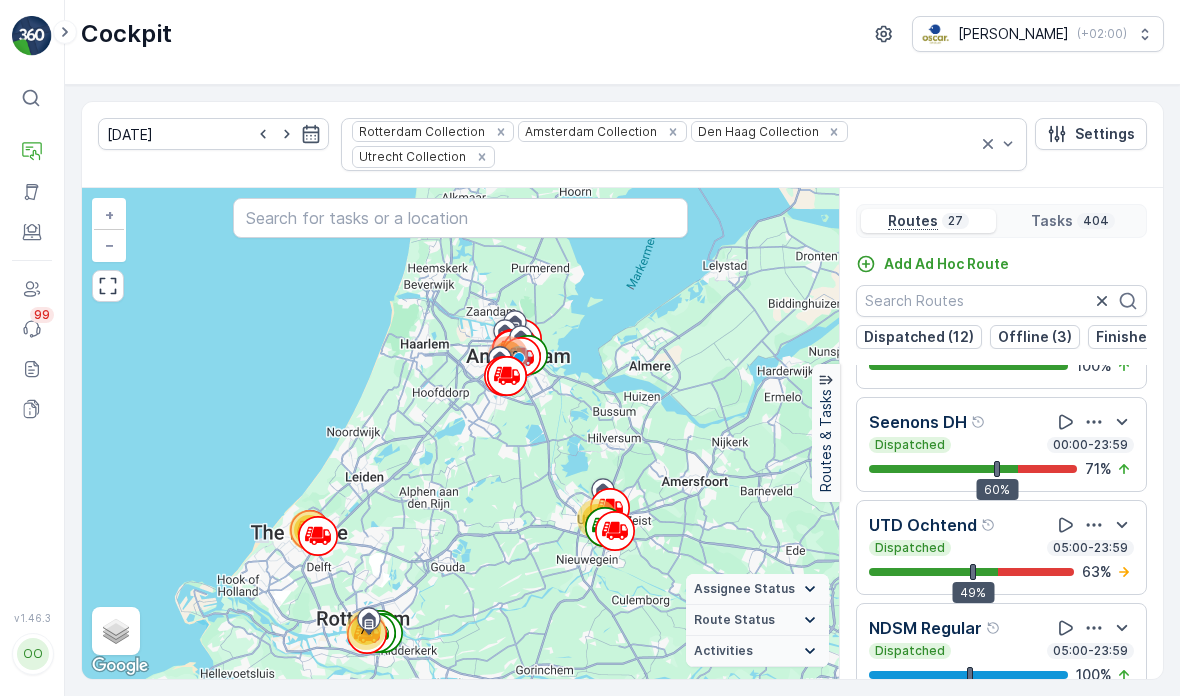 scroll, scrollTop: 2178, scrollLeft: 0, axis: vertical 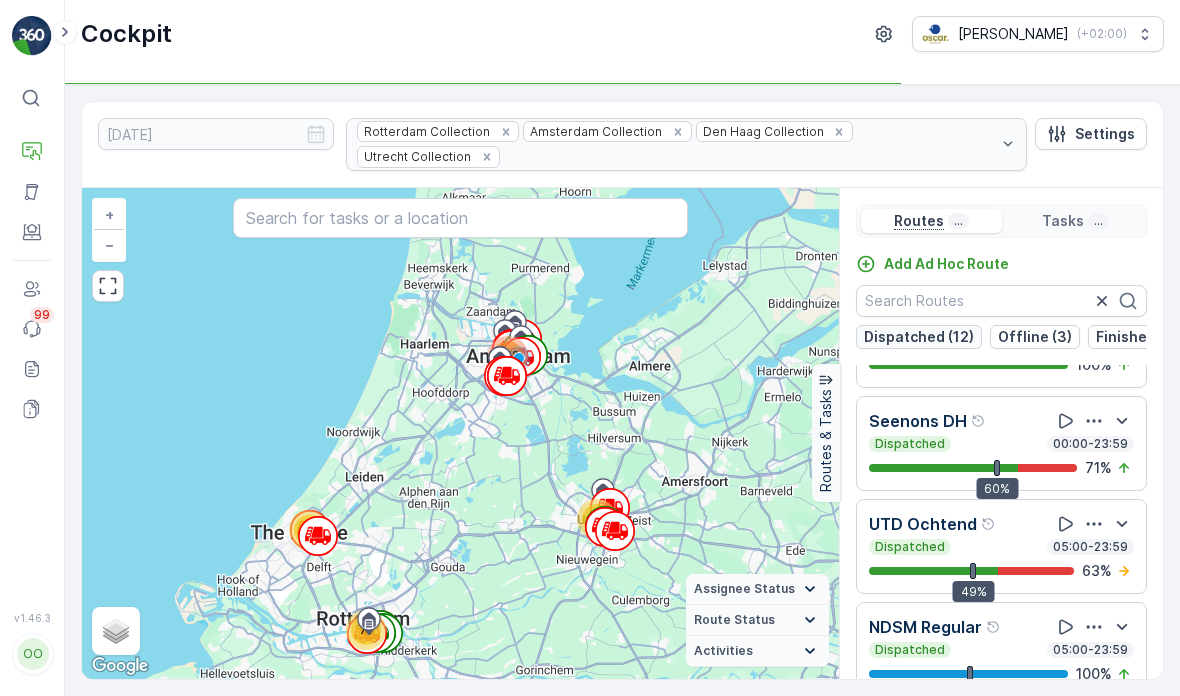 click on "Dispatched   (12)" at bounding box center [919, 337] 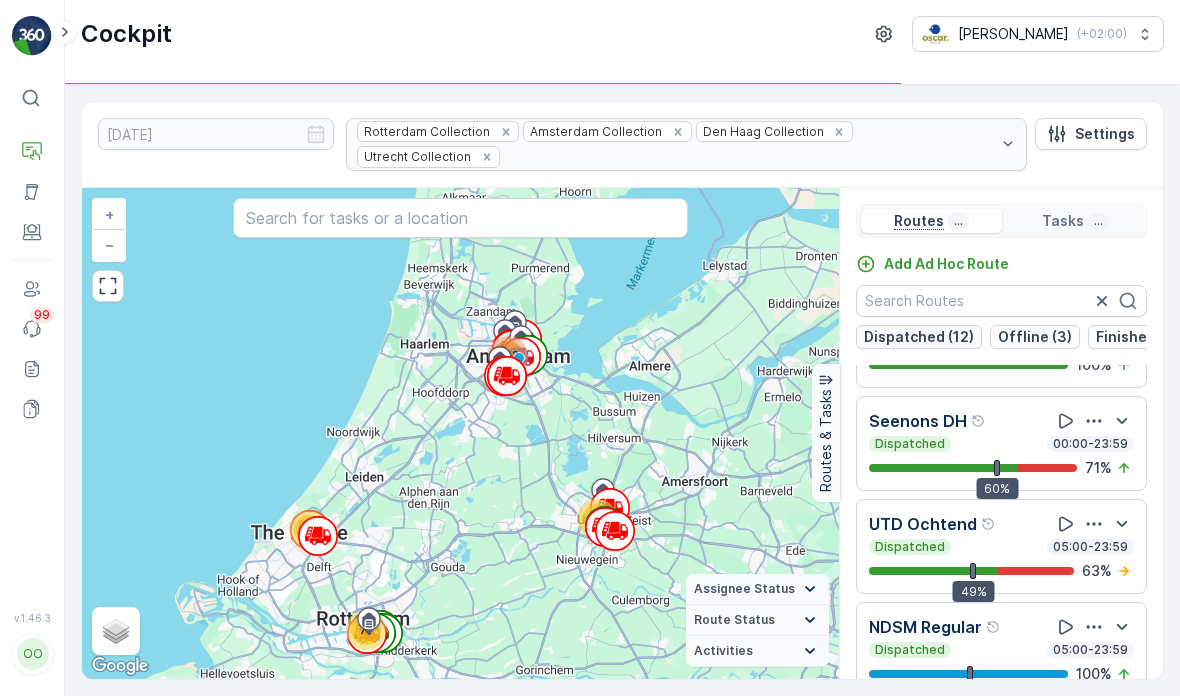 scroll, scrollTop: 779, scrollLeft: 0, axis: vertical 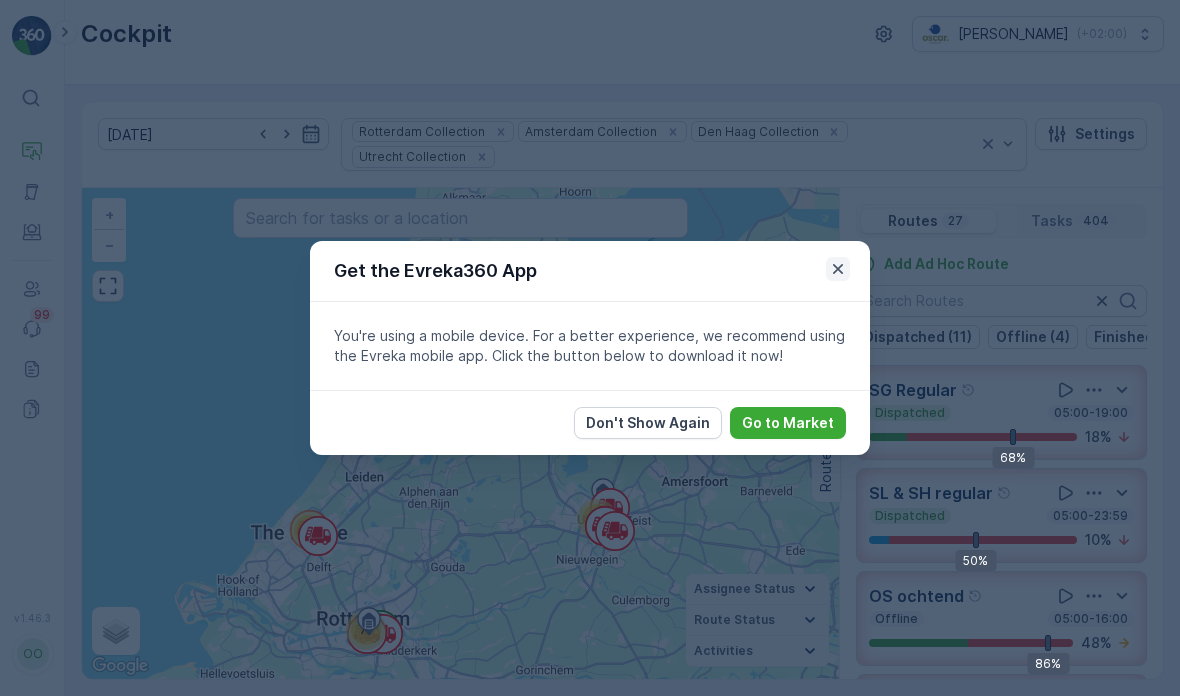 click 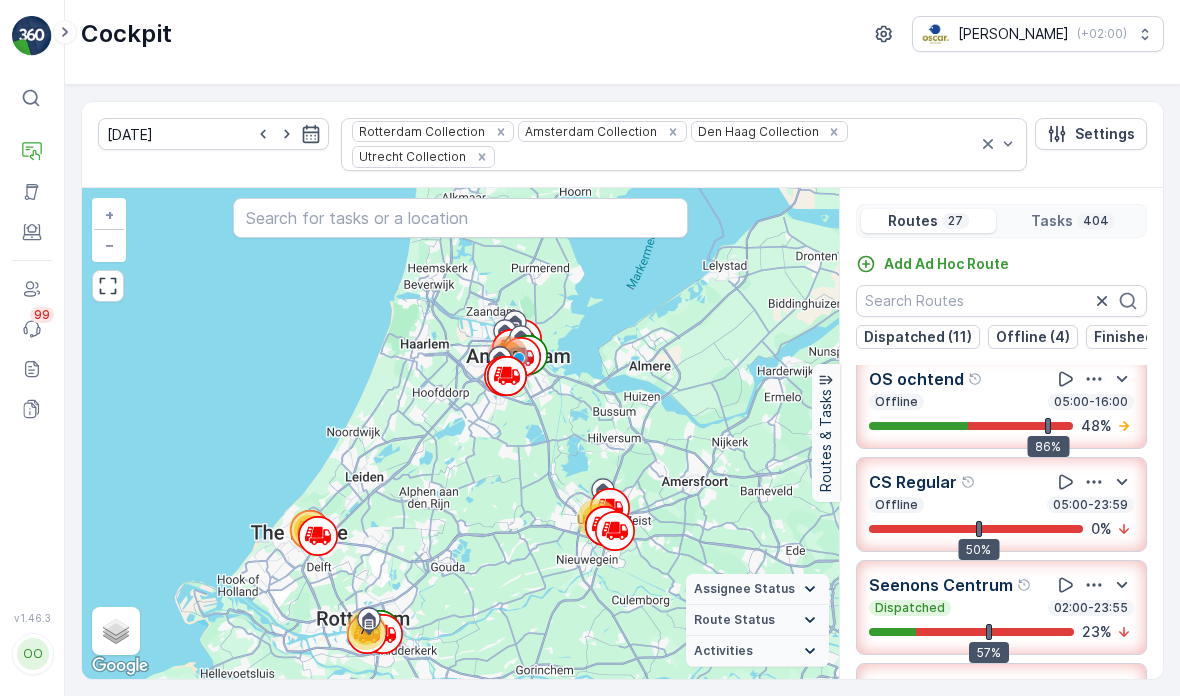 scroll, scrollTop: 218, scrollLeft: 0, axis: vertical 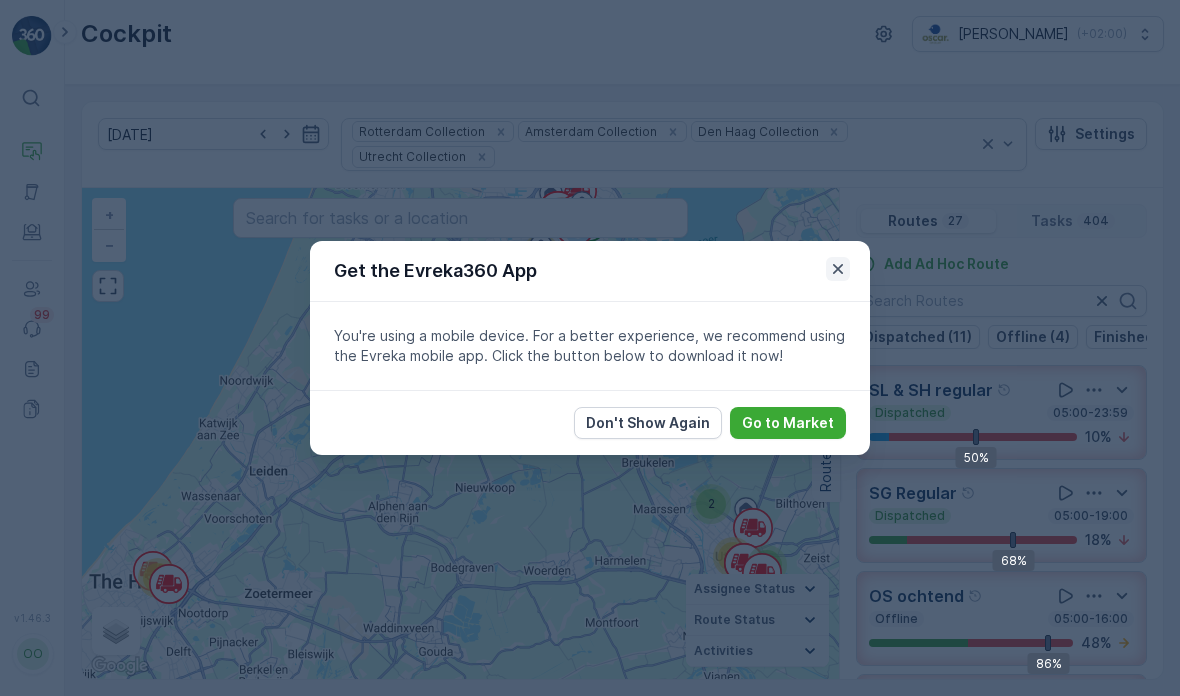 click 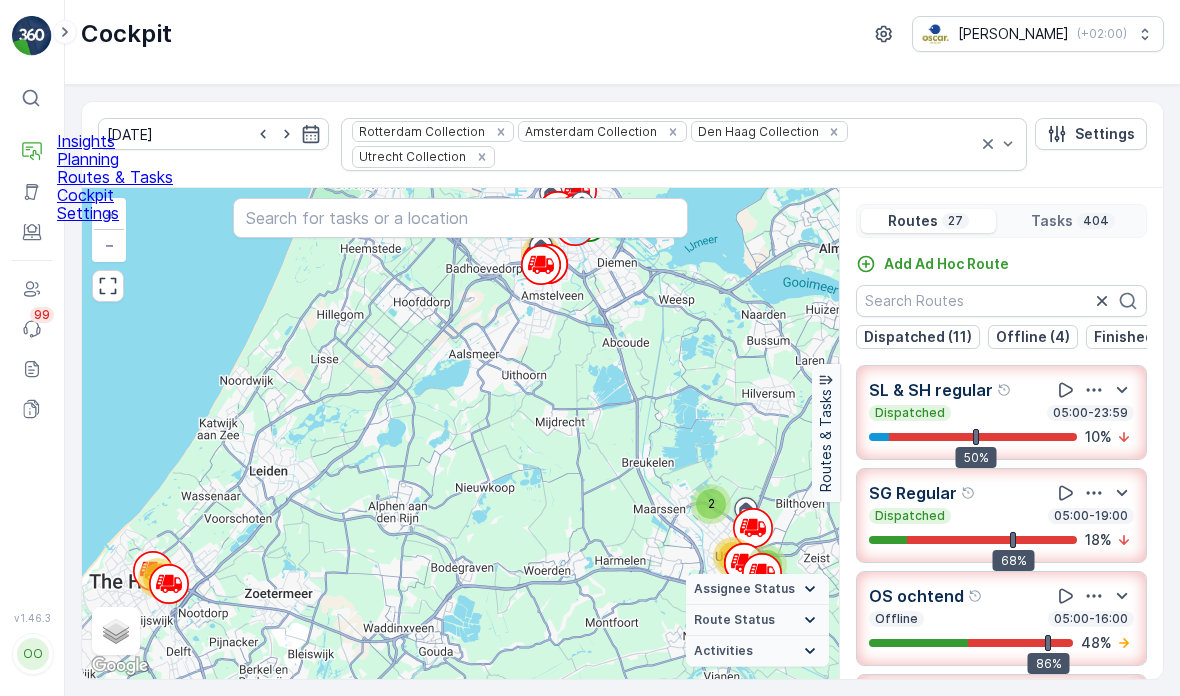 click on "Routes & Tasks" at bounding box center [115, 177] 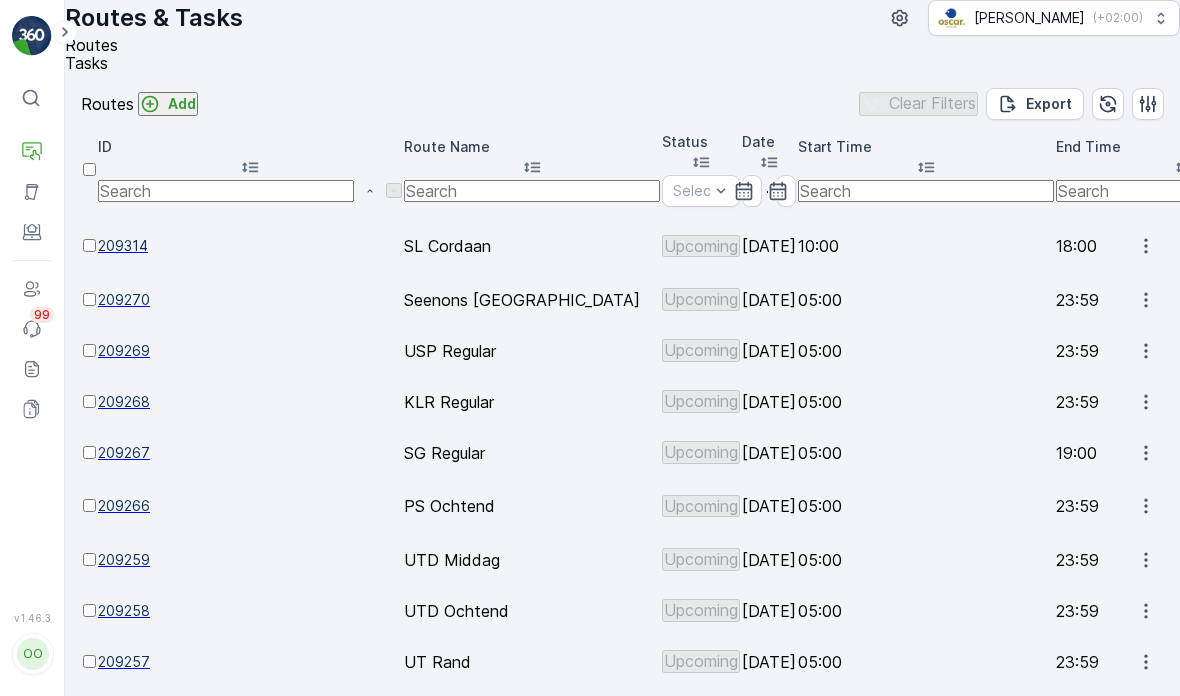 click on "Tasks" at bounding box center [86, 63] 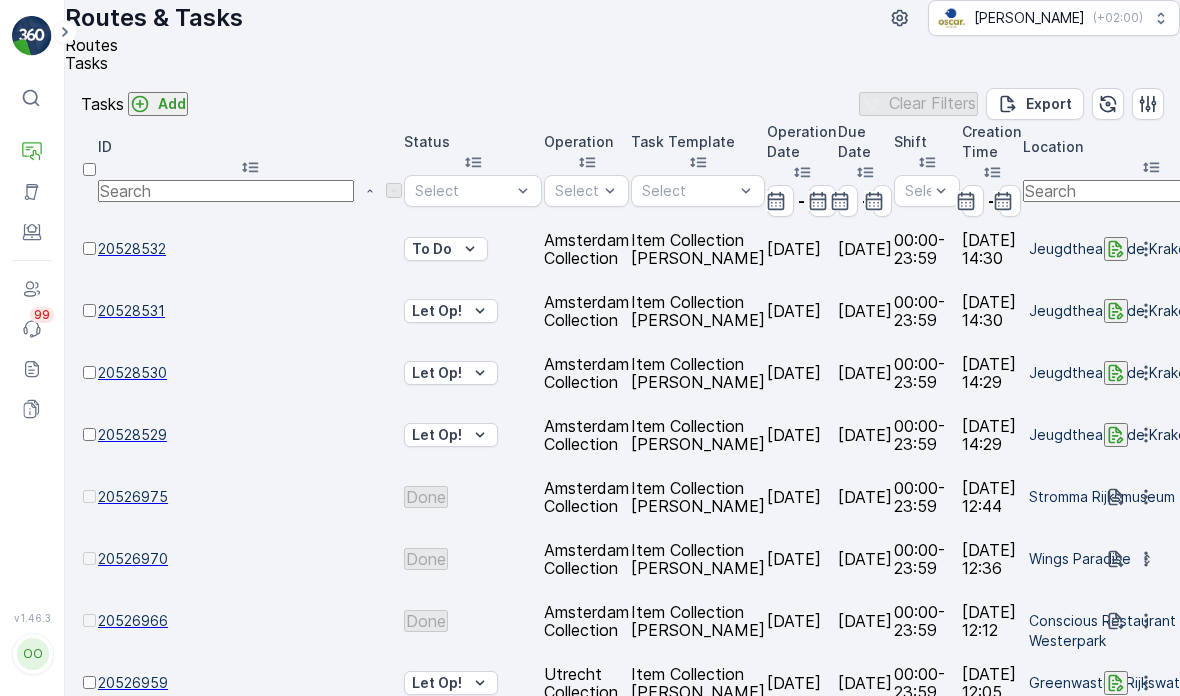 scroll, scrollTop: 0, scrollLeft: 1719, axis: horizontal 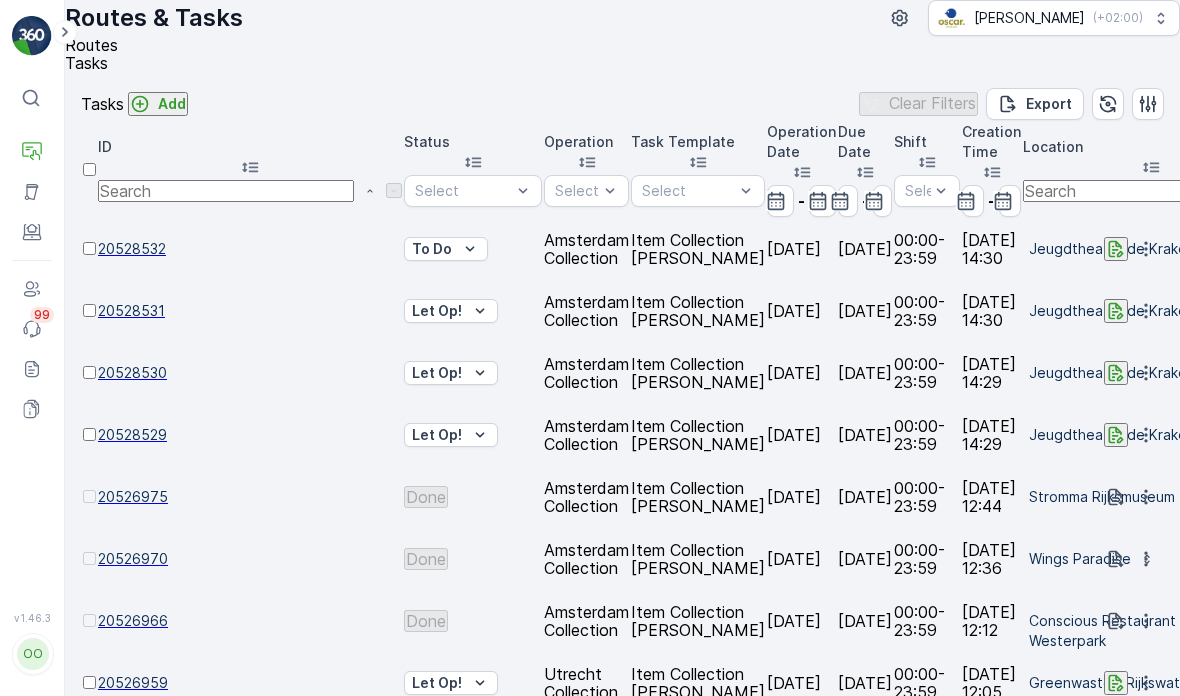 click at bounding box center [1151, 191] 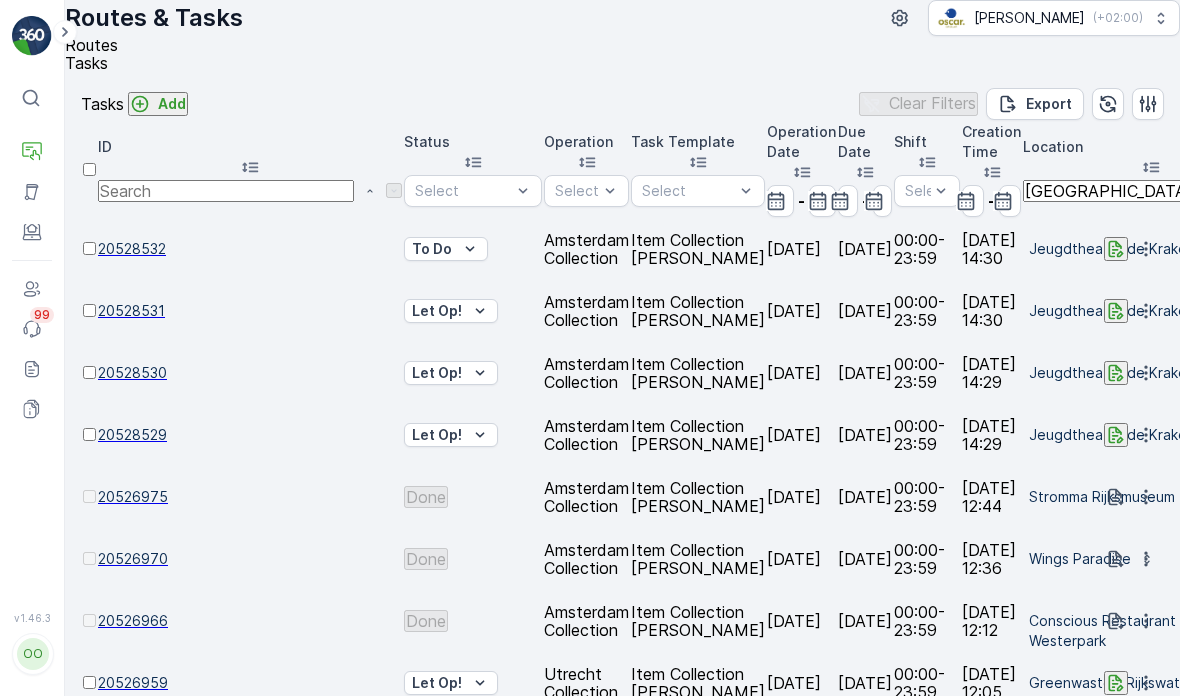 type on "[GEOGRAPHIC_DATA]" 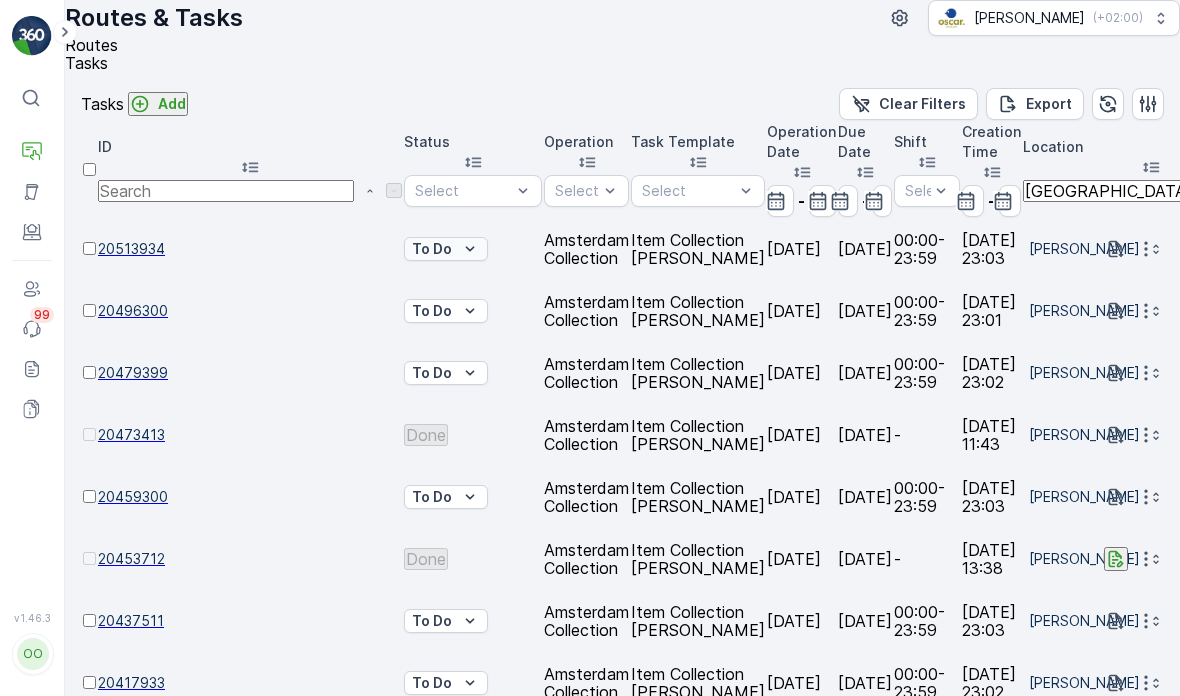 scroll, scrollTop: 0, scrollLeft: 0, axis: both 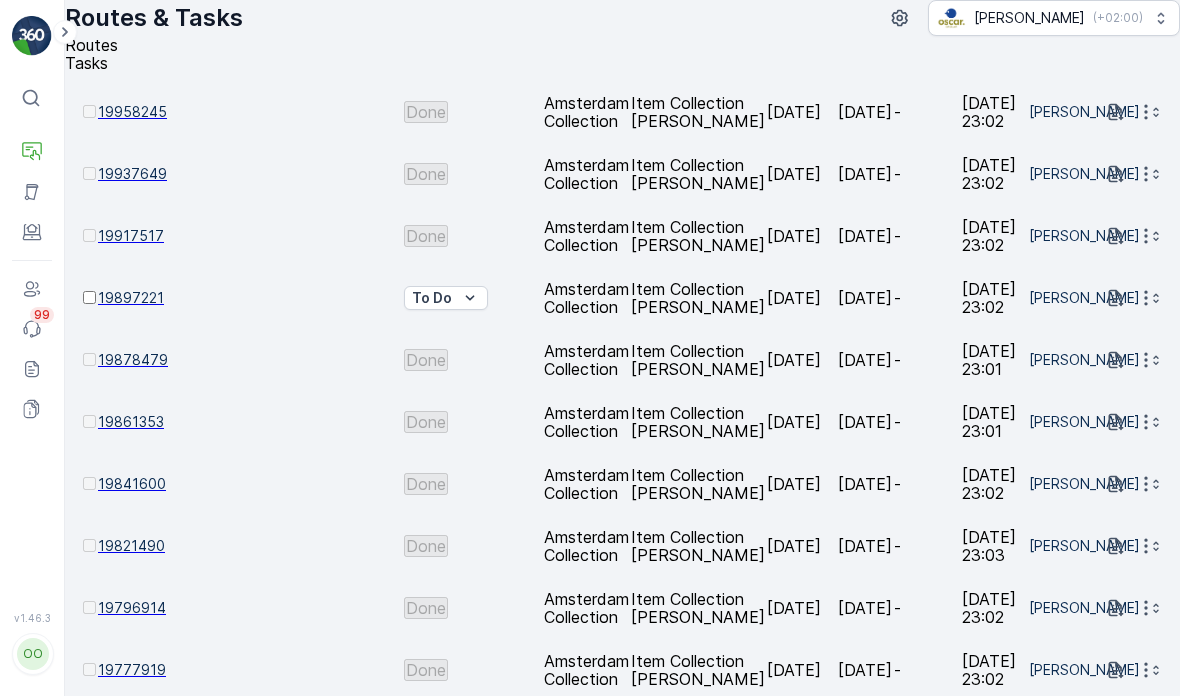 click on "2" at bounding box center (106, 1469) 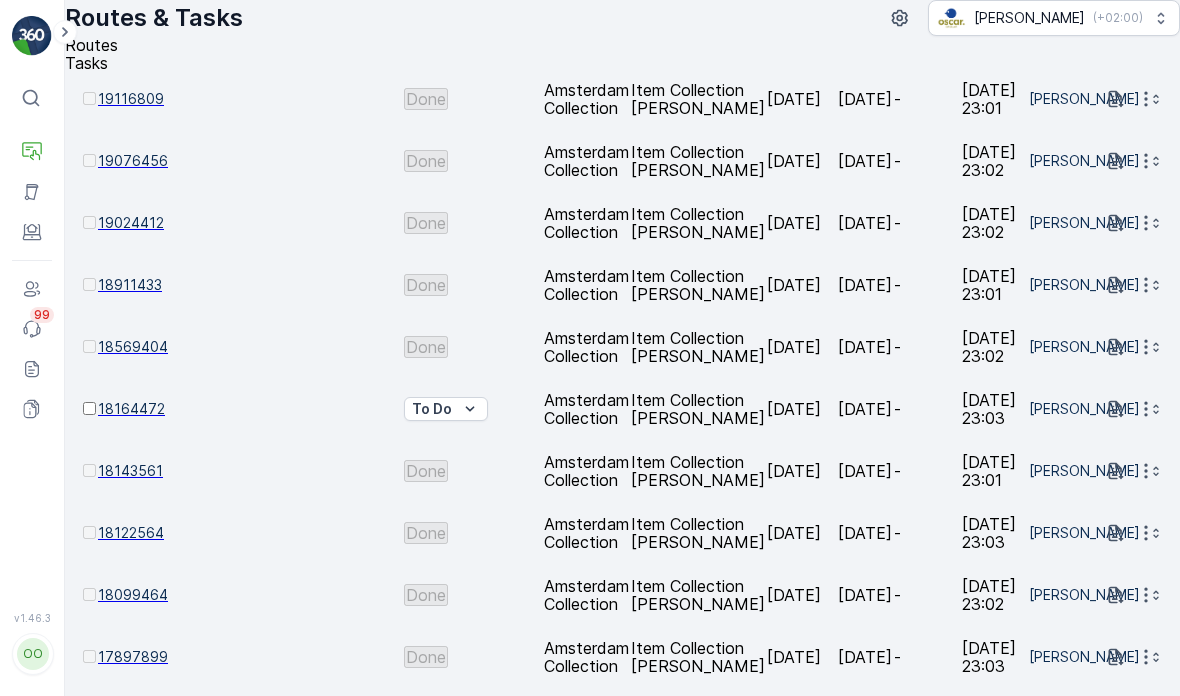 scroll, scrollTop: 0, scrollLeft: 0, axis: both 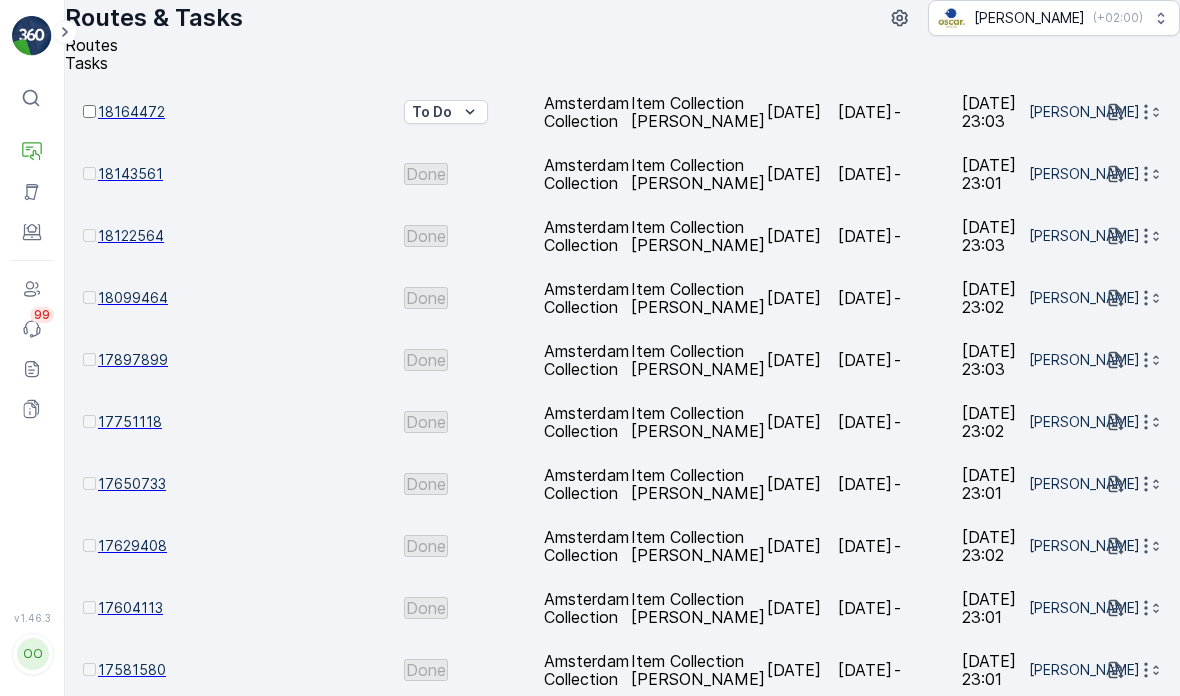 click on "3" at bounding box center [120, 1469] 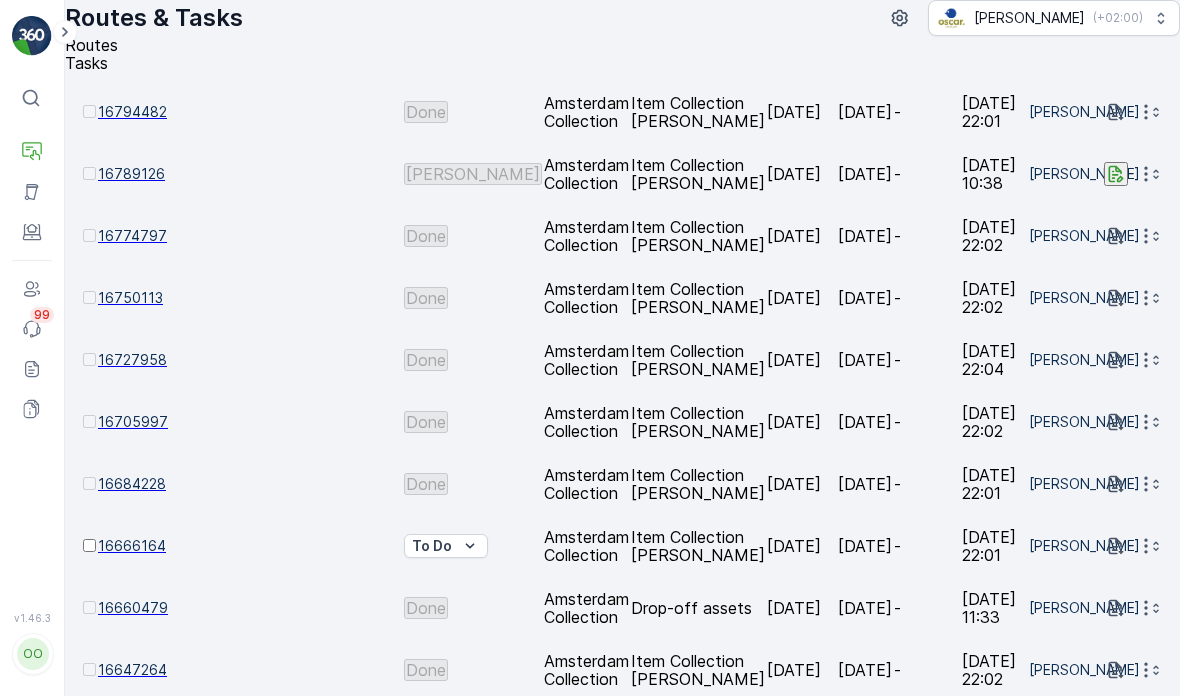 click on "4" at bounding box center (134, 1469) 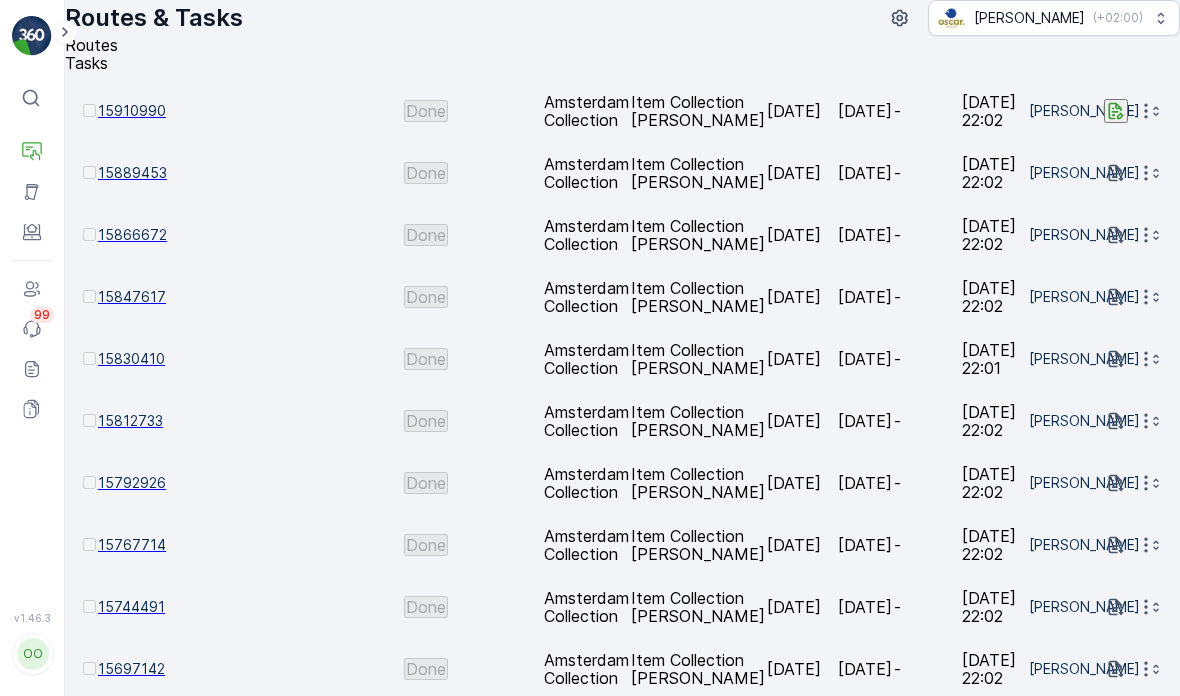 scroll, scrollTop: 1935, scrollLeft: 0, axis: vertical 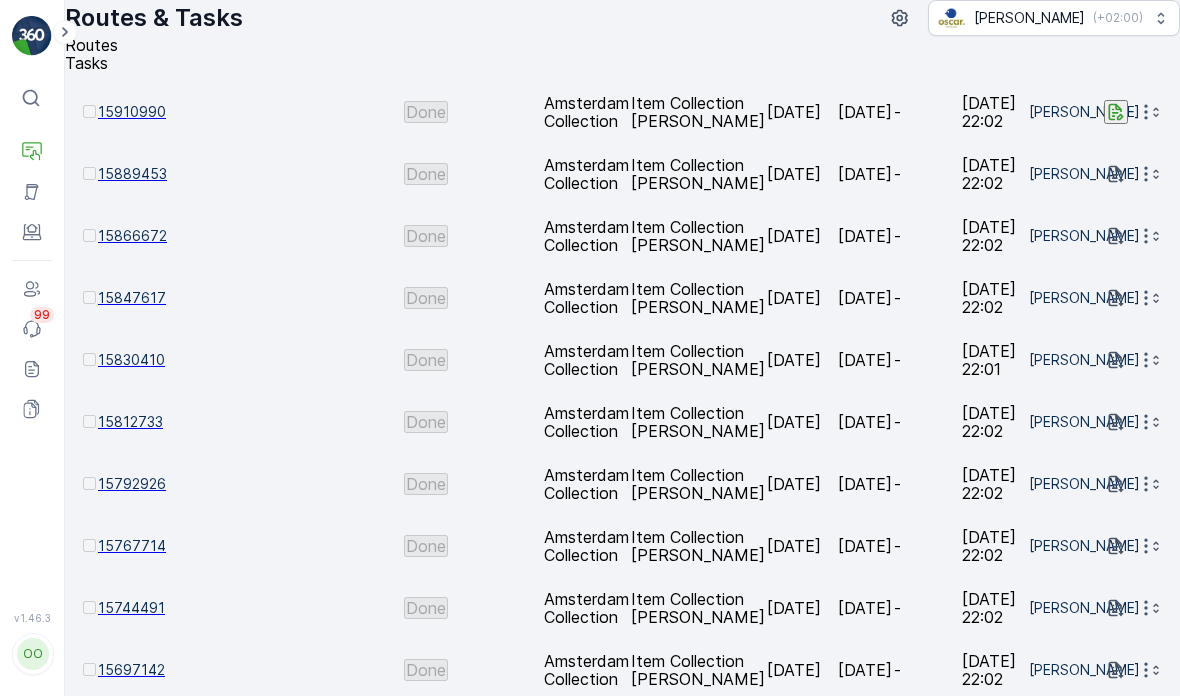 click on "1" at bounding box center [94, 1469] 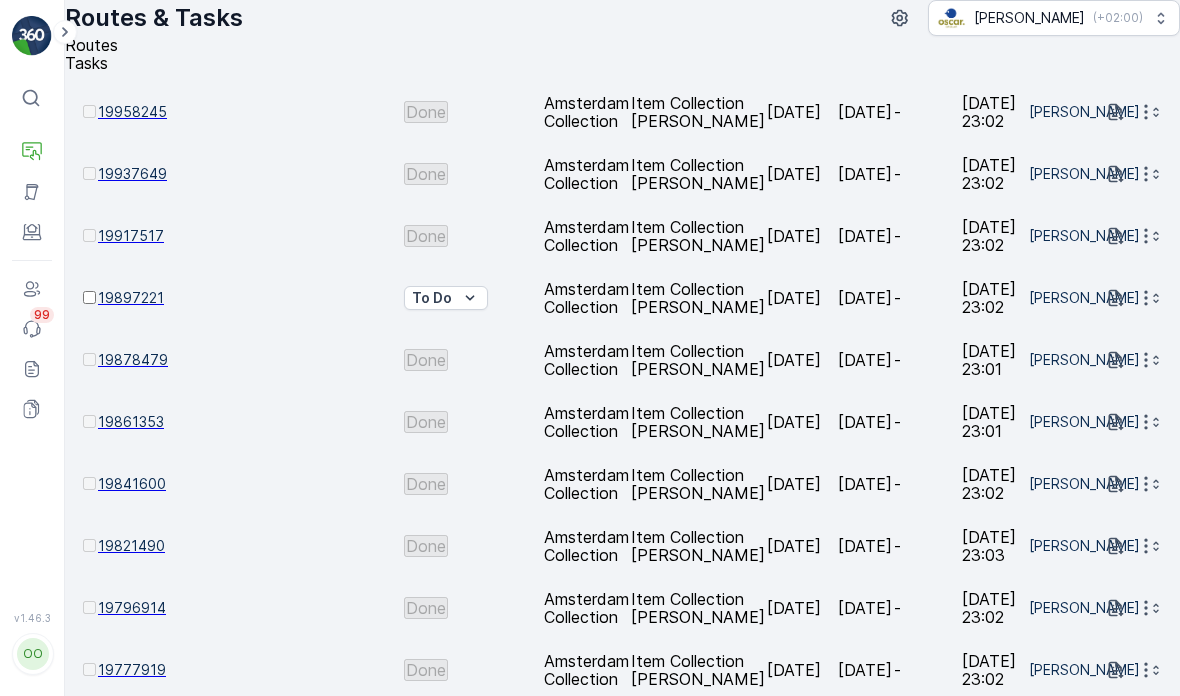 scroll, scrollTop: 0, scrollLeft: 0, axis: both 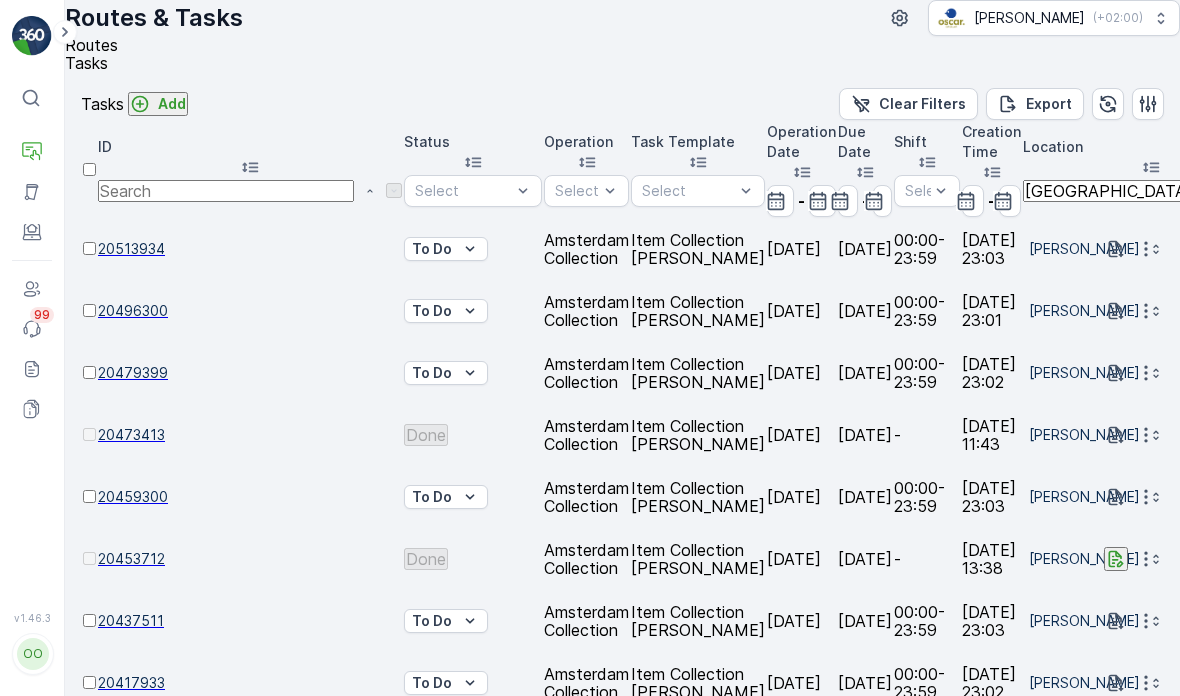 click on "Routes" at bounding box center [91, 45] 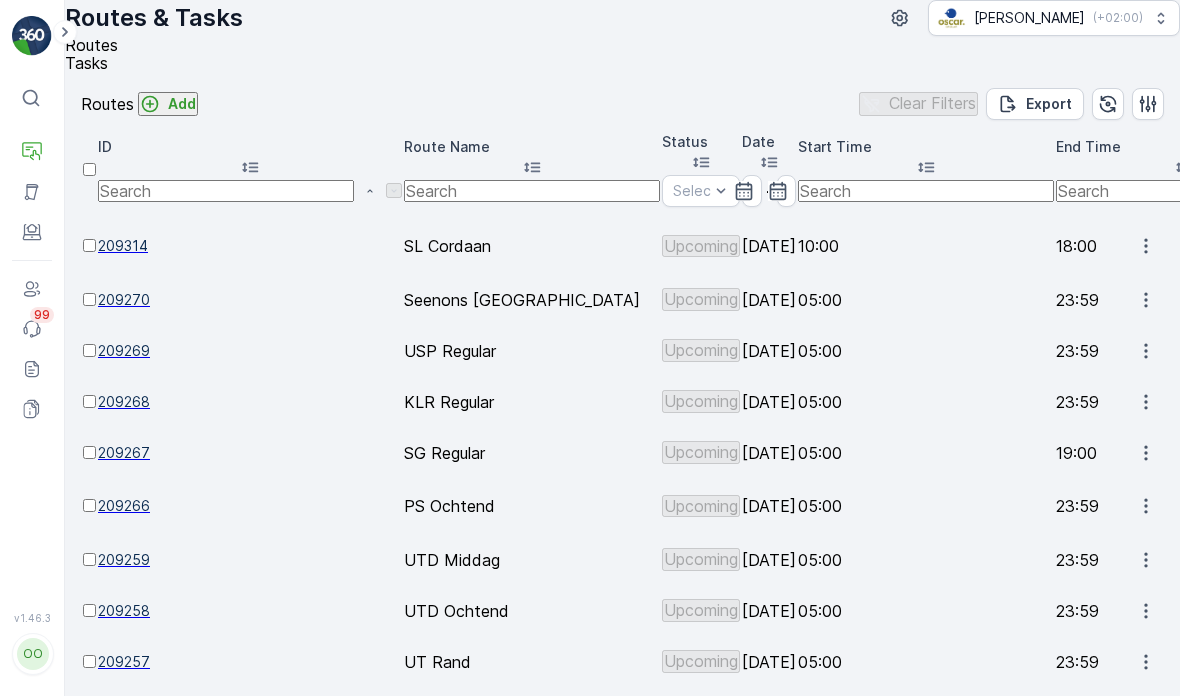 click on "Tasks" at bounding box center [86, 63] 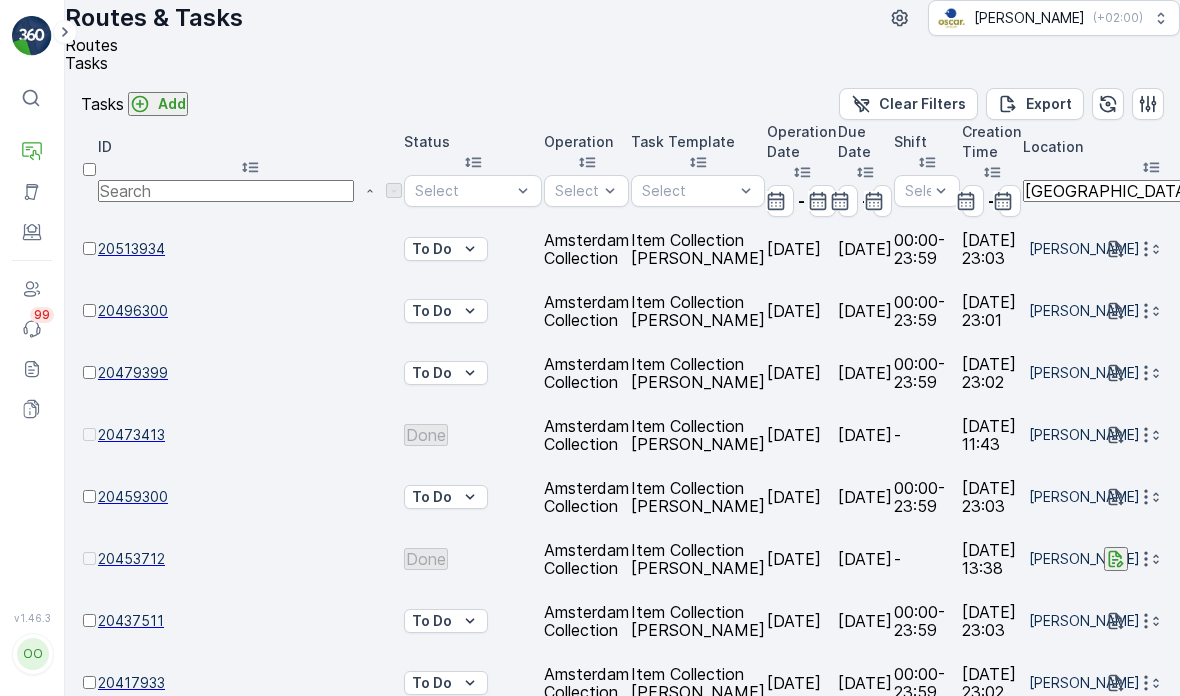 click on "Routes" at bounding box center (91, 45) 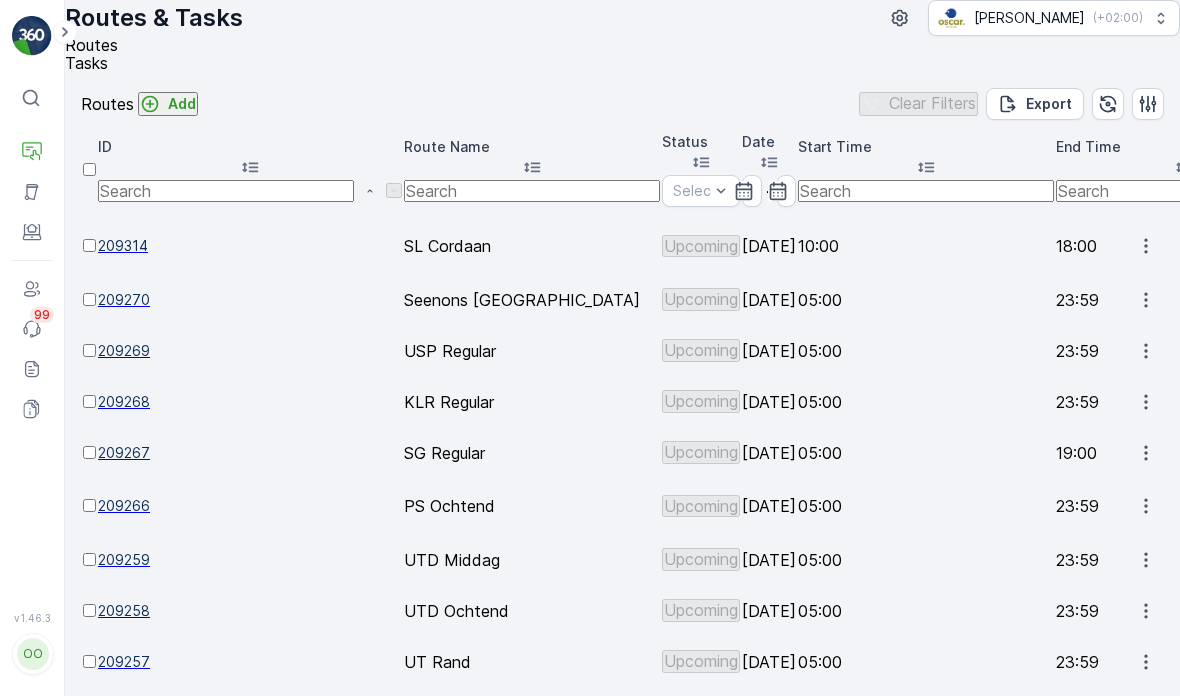 click on "Tasks" at bounding box center [614, 63] 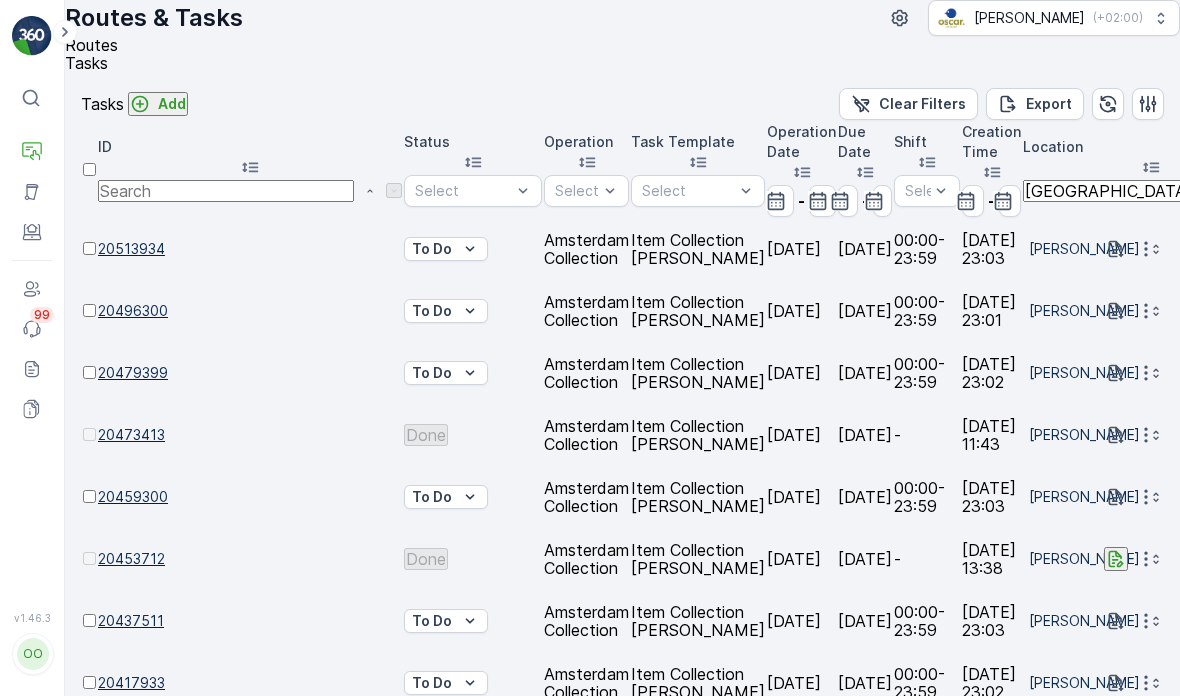 click on "Routes" at bounding box center [614, 45] 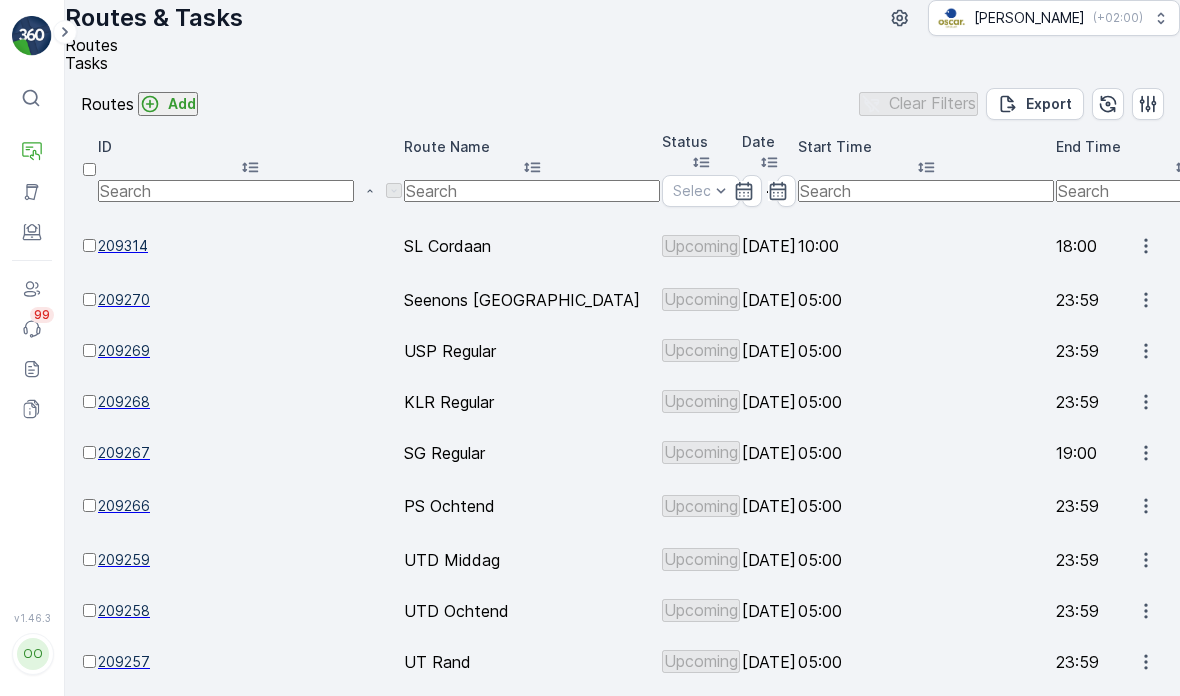 click on "Routes Tasks" at bounding box center [614, 54] 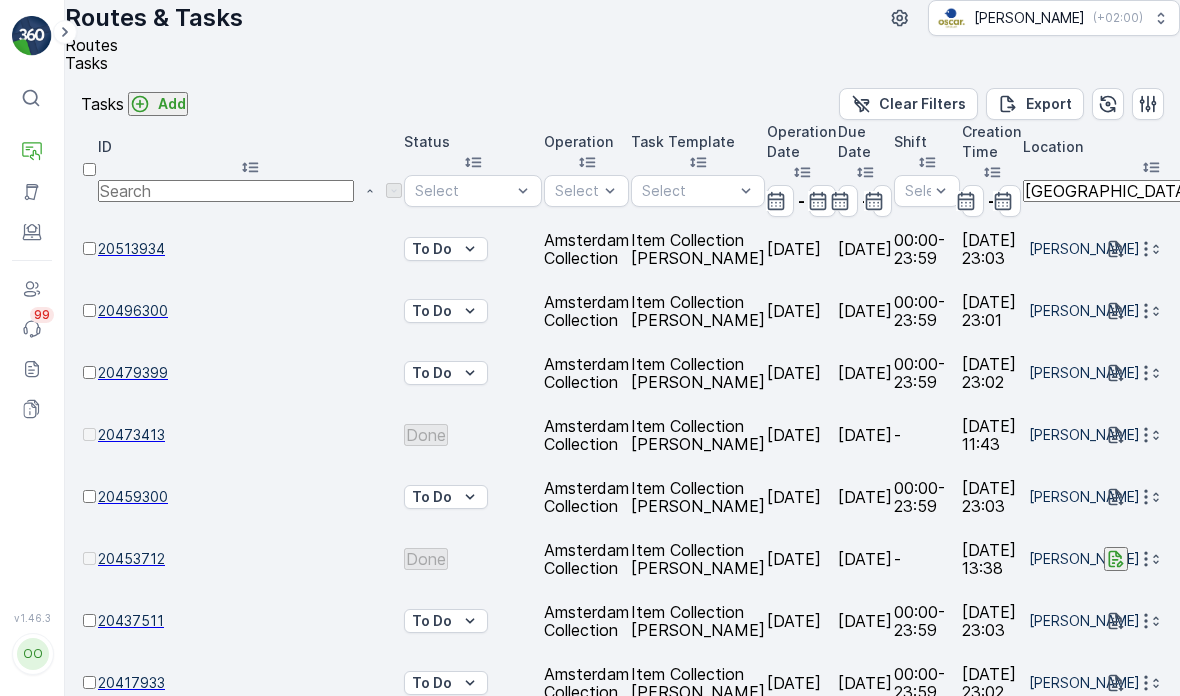 click on "Routes" at bounding box center [91, 45] 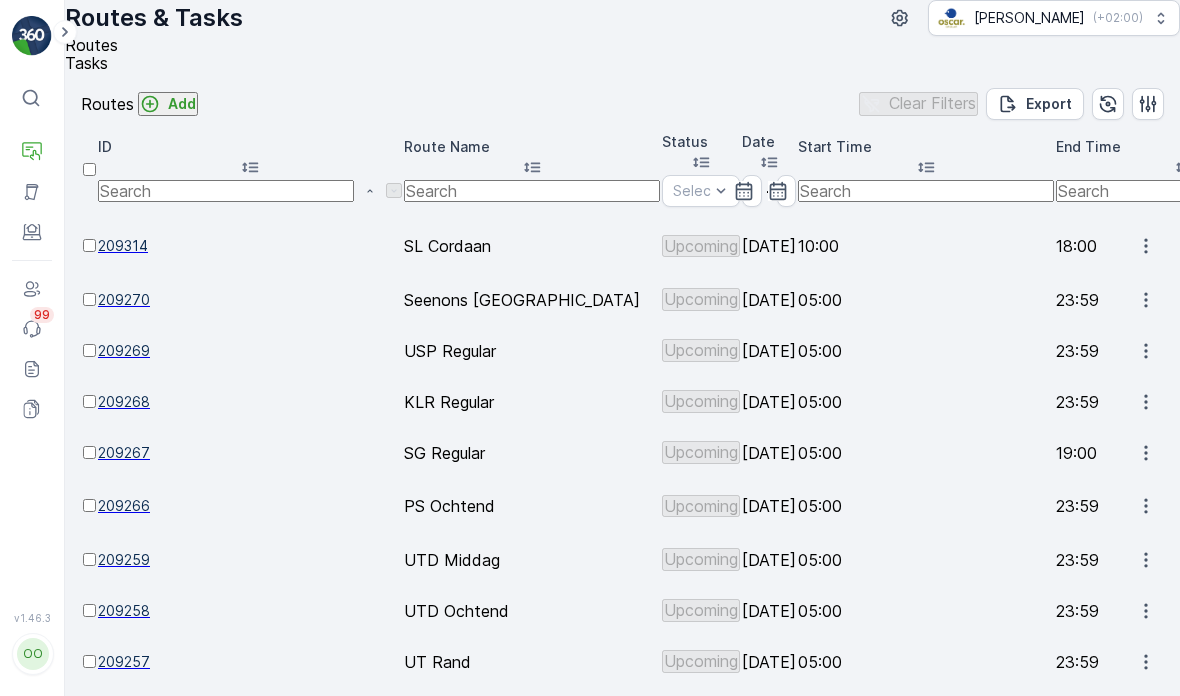 click on "Tasks" at bounding box center (86, 63) 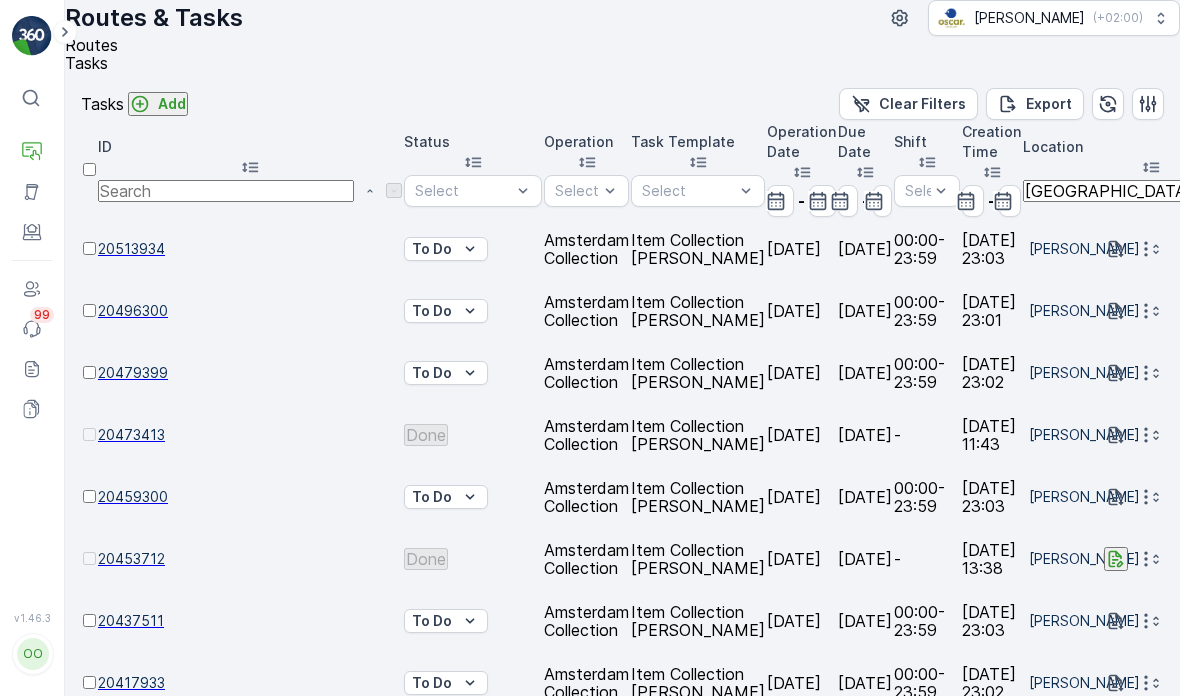 click on "Routes" at bounding box center (91, 45) 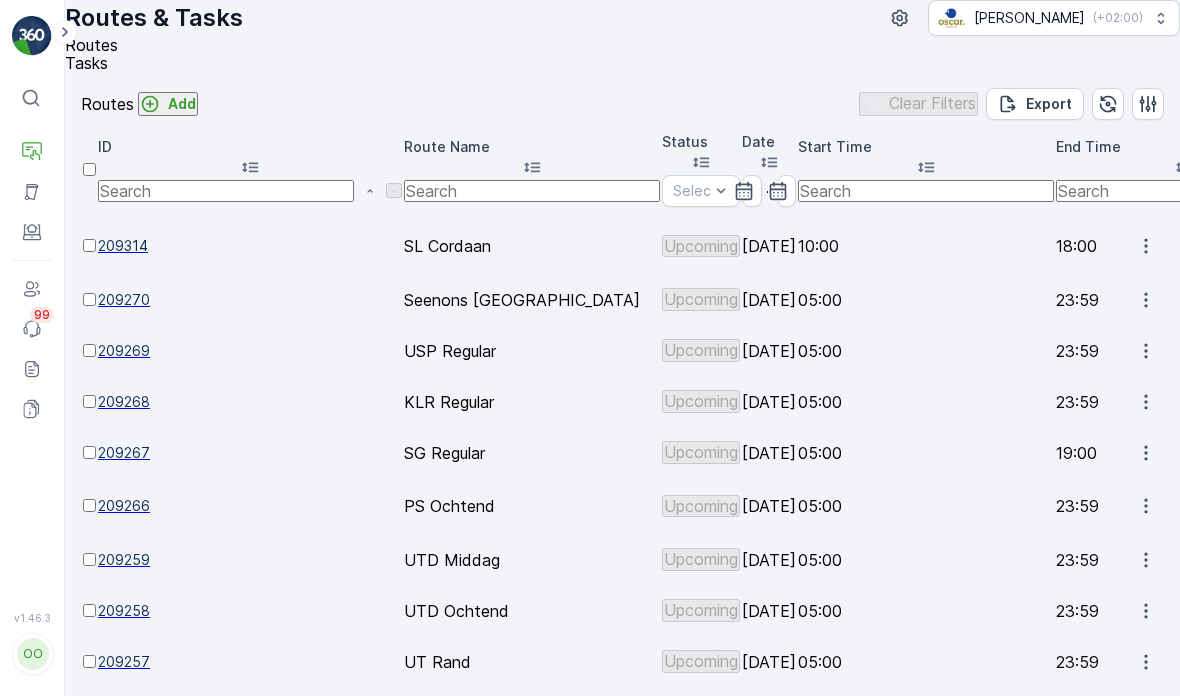 click on "Routes Tasks" at bounding box center [614, 54] 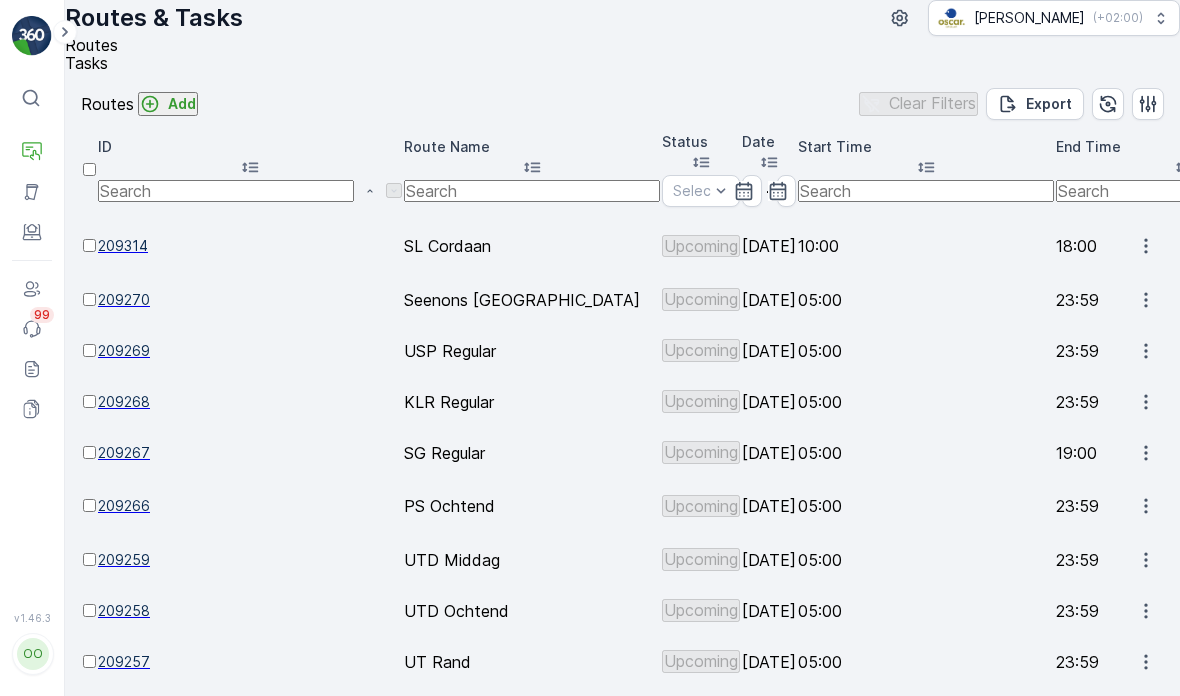 click on "Tasks" at bounding box center (614, 63) 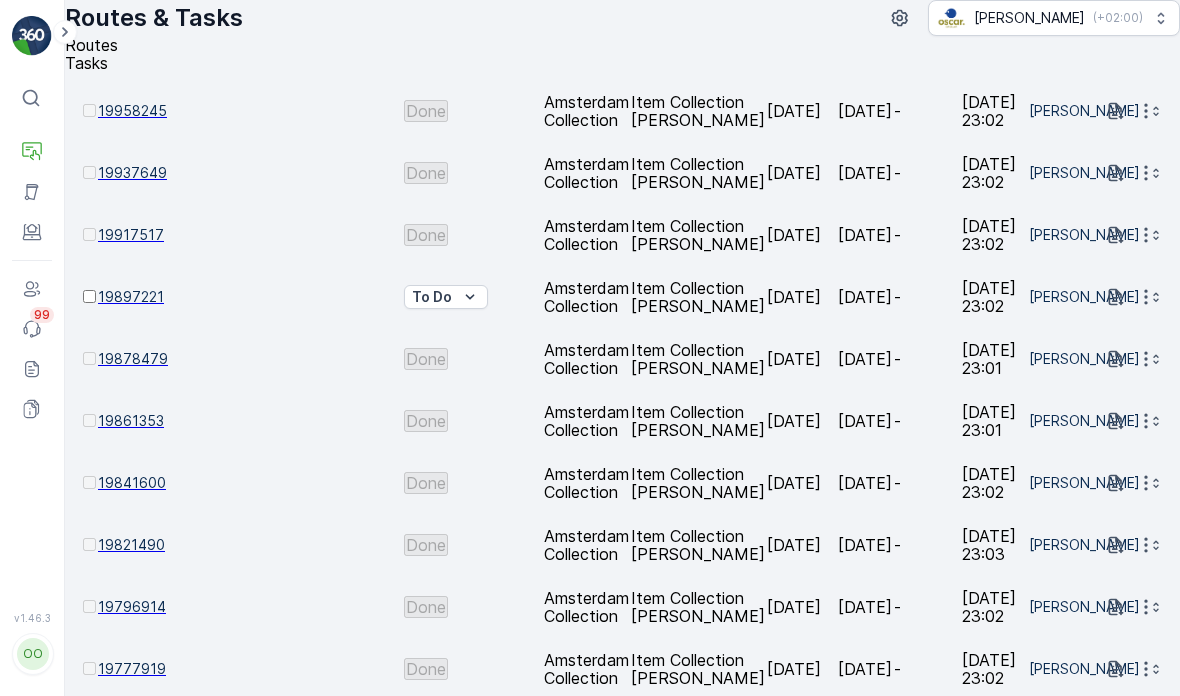 scroll, scrollTop: 1935, scrollLeft: 0, axis: vertical 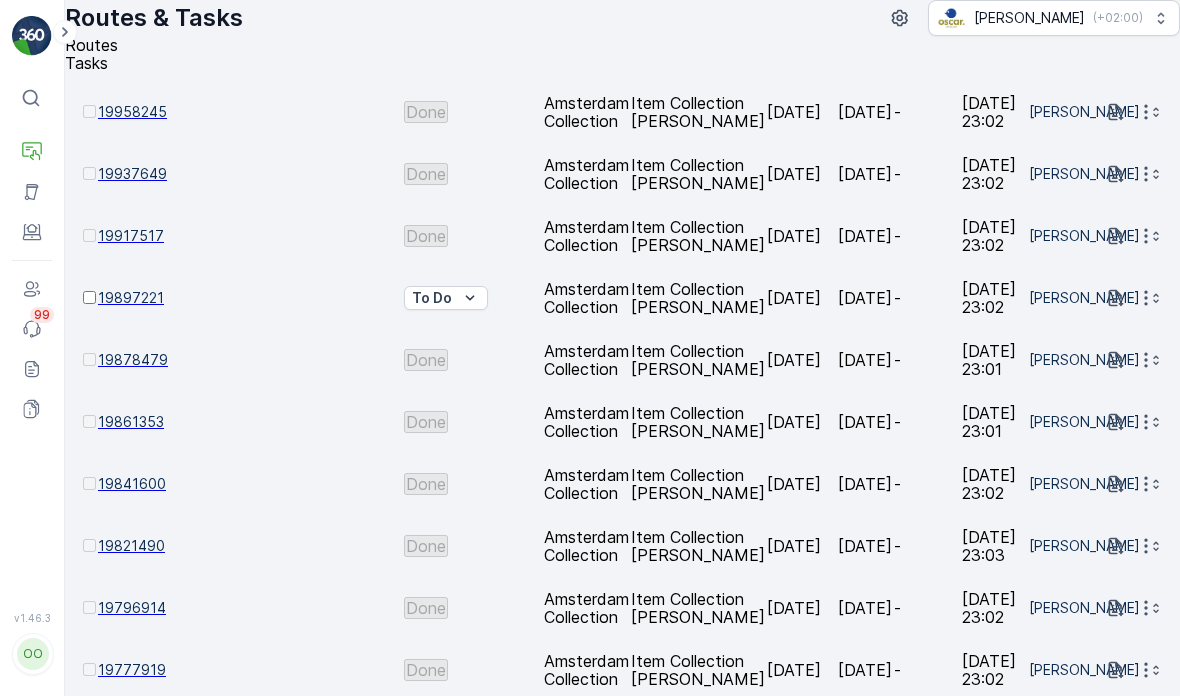 click on "1" at bounding box center [94, 1469] 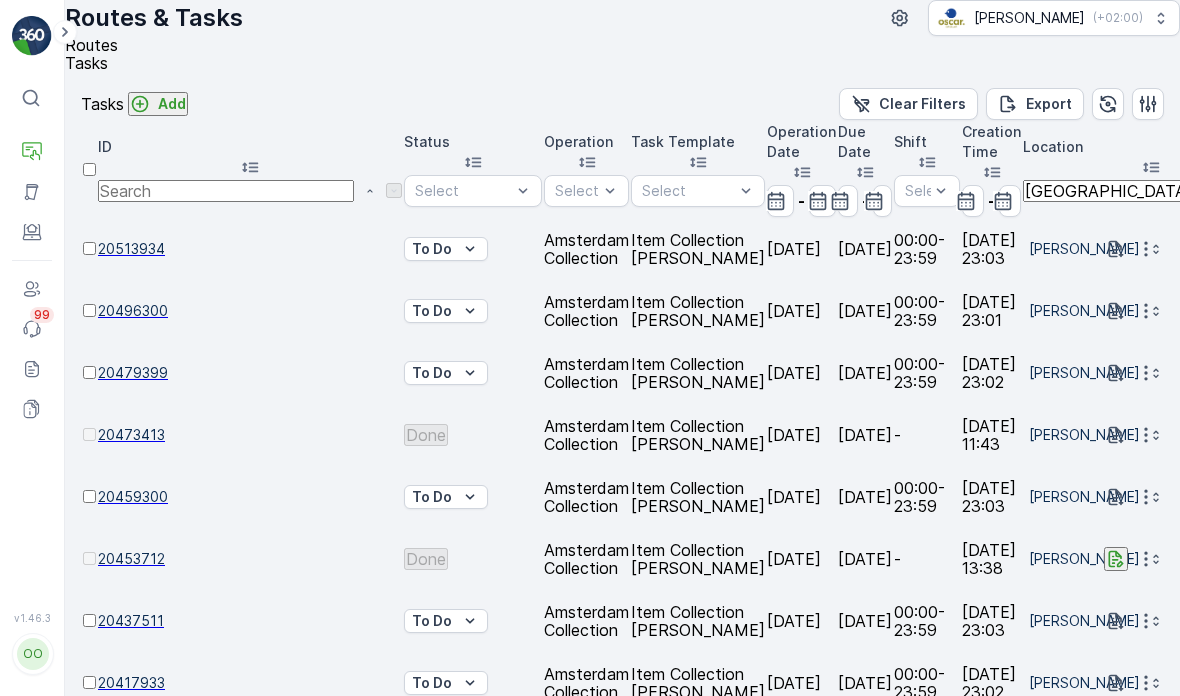 scroll, scrollTop: 0, scrollLeft: 0, axis: both 